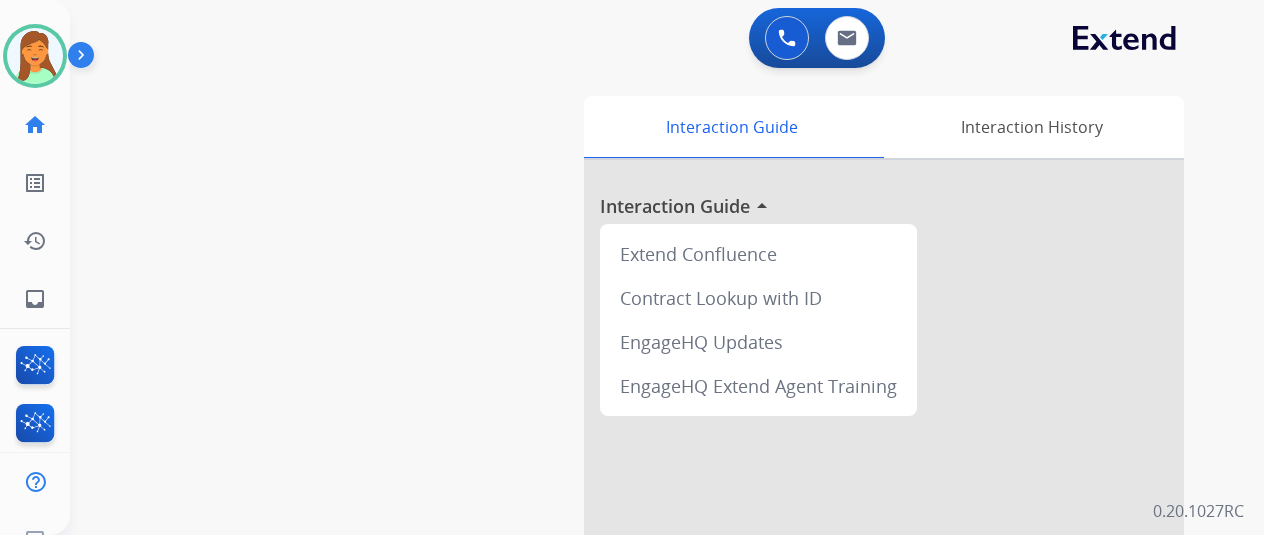 scroll, scrollTop: 0, scrollLeft: 0, axis: both 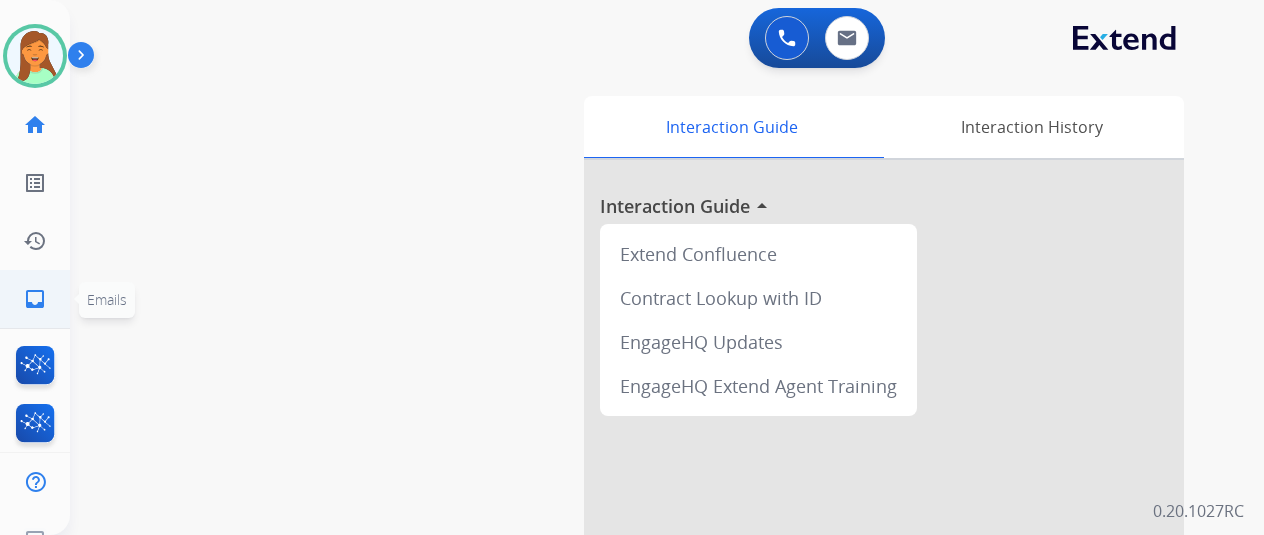 click on "inbox" 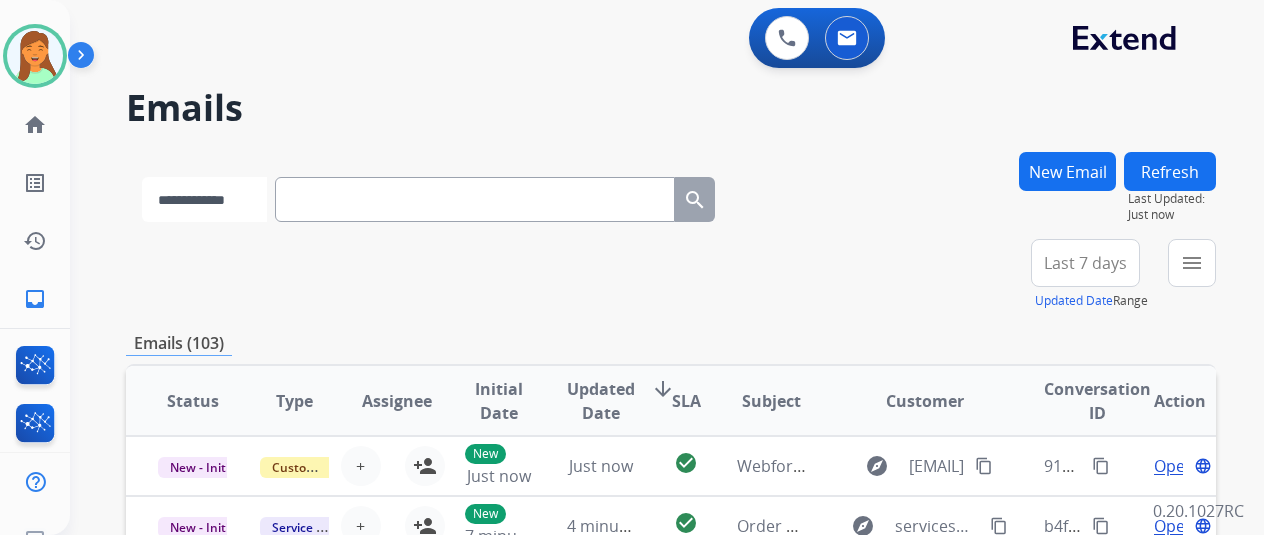 click on "**********" at bounding box center (204, 199) 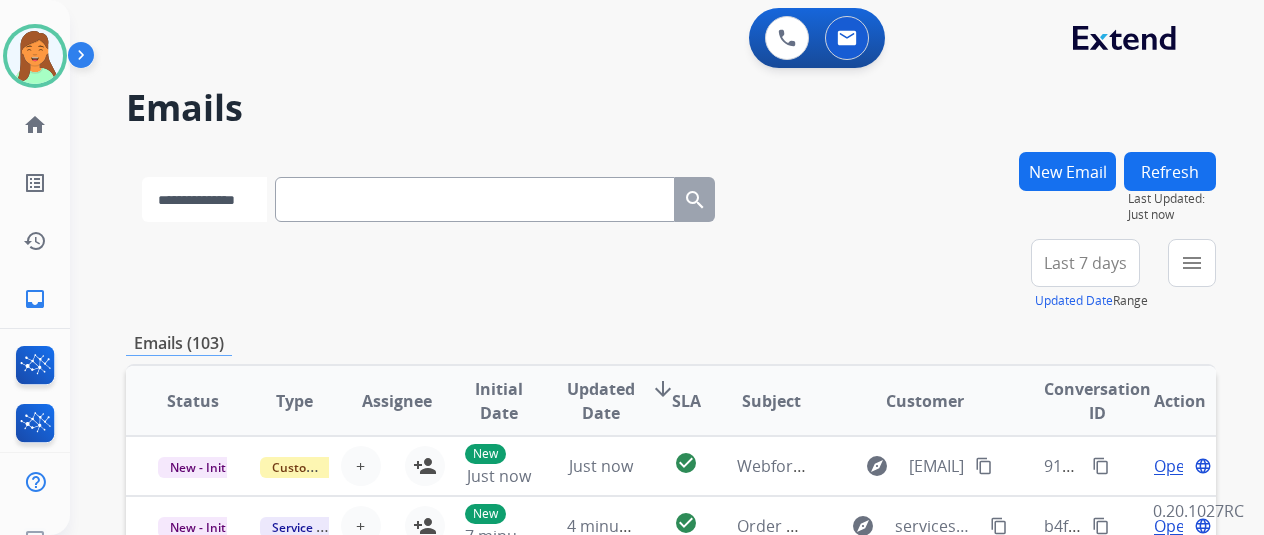 click on "**********" at bounding box center [204, 199] 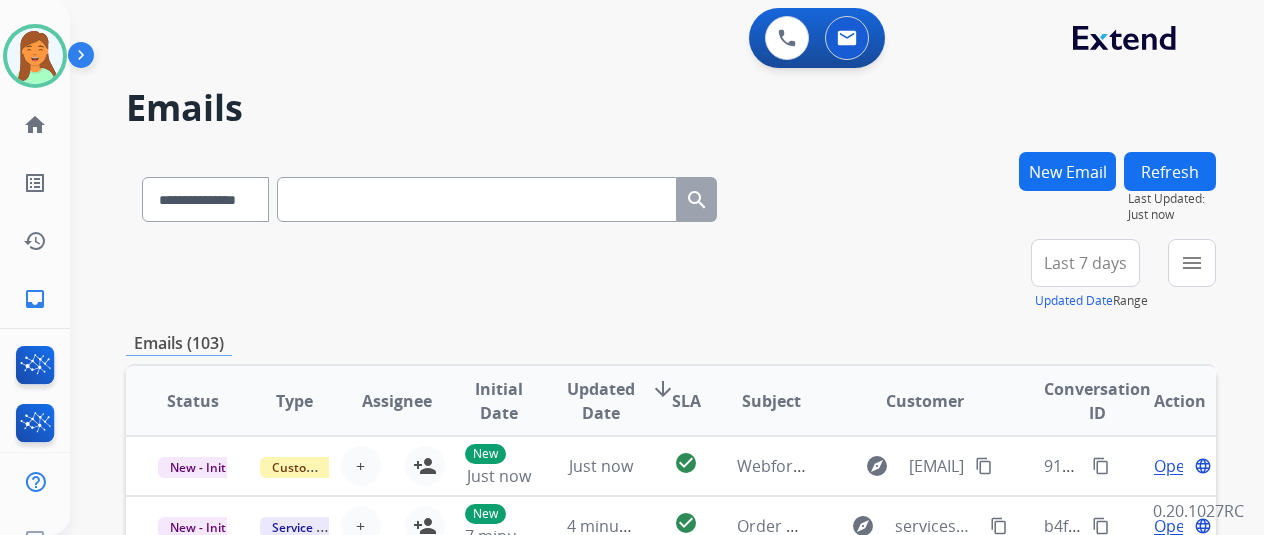 click at bounding box center (477, 199) 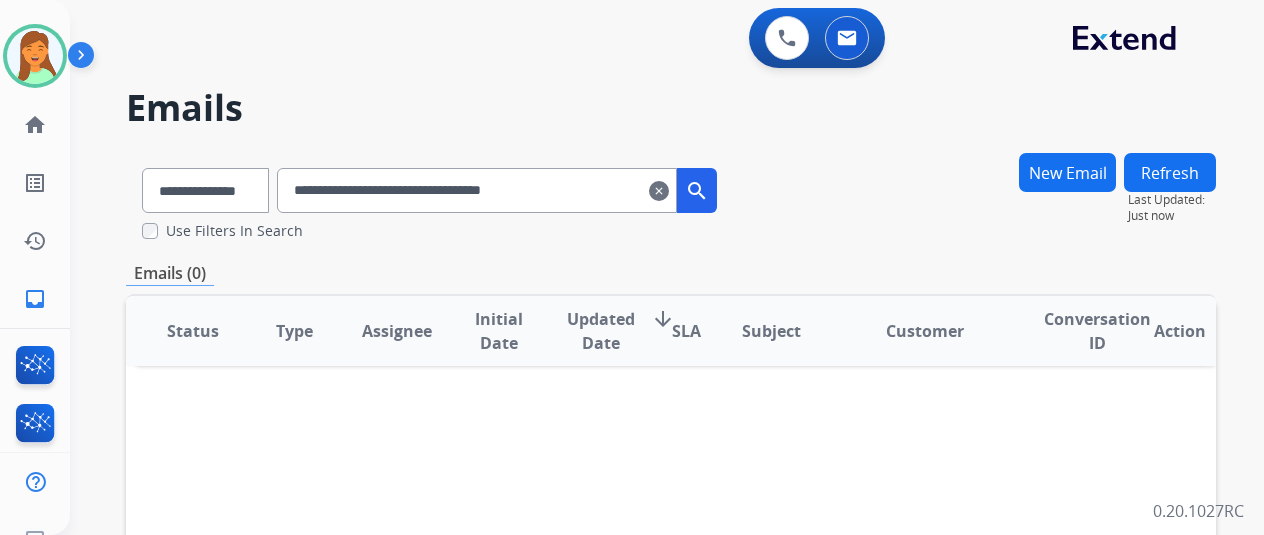 click on "**********" at bounding box center (477, 190) 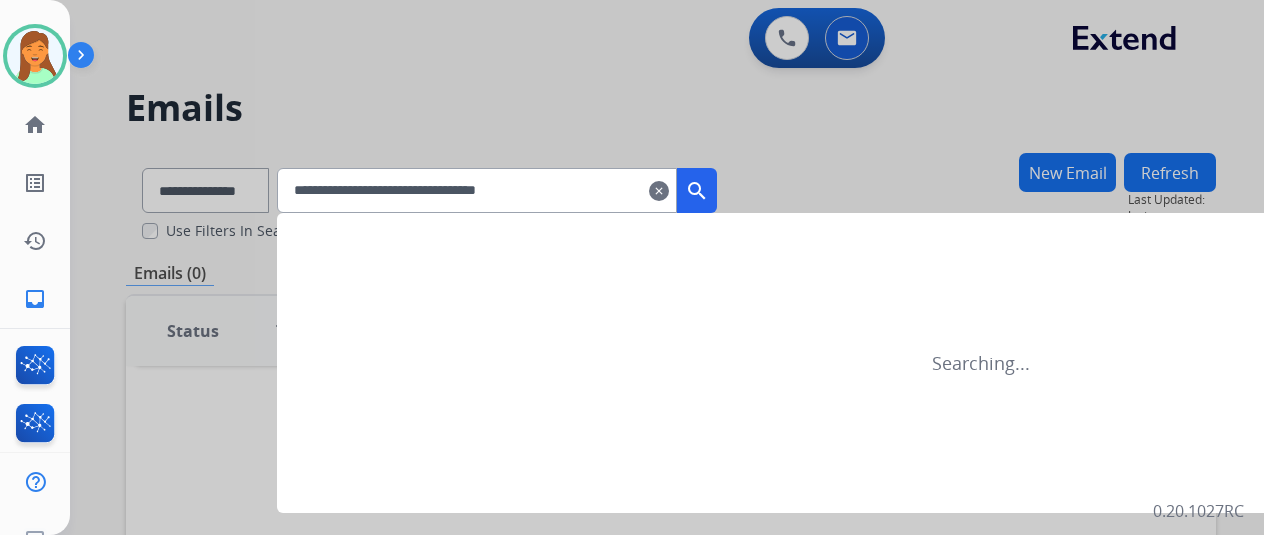 type on "**********" 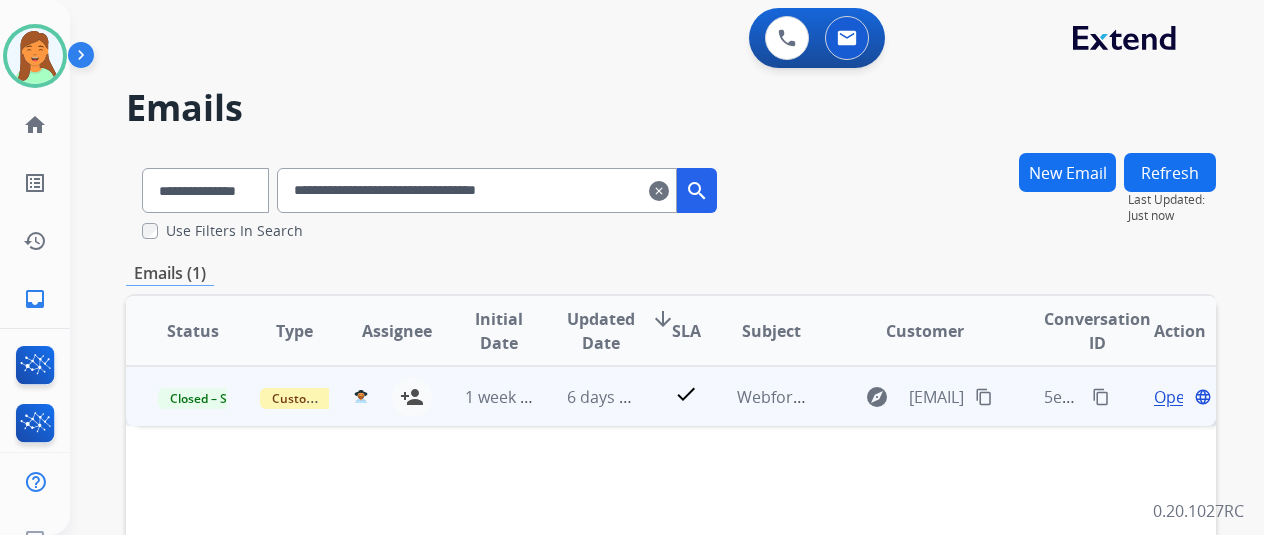 click on "Open" at bounding box center (1174, 397) 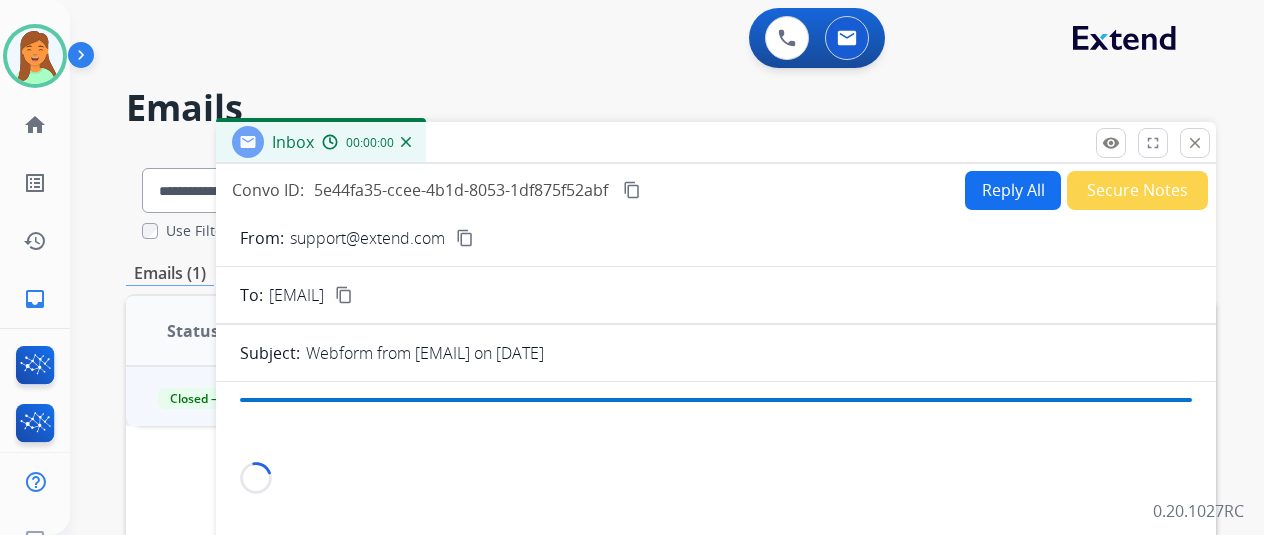 scroll, scrollTop: 266, scrollLeft: 0, axis: vertical 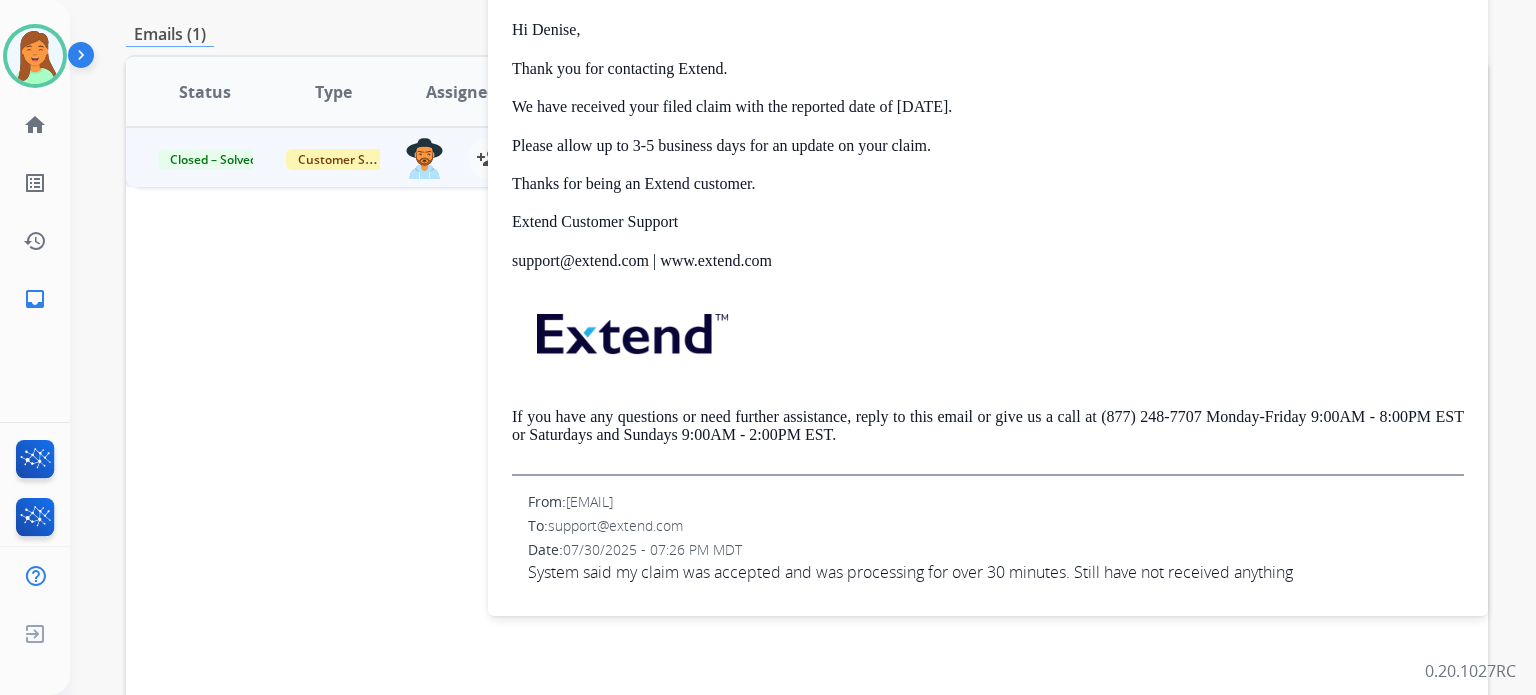click at bounding box center [988, 338] 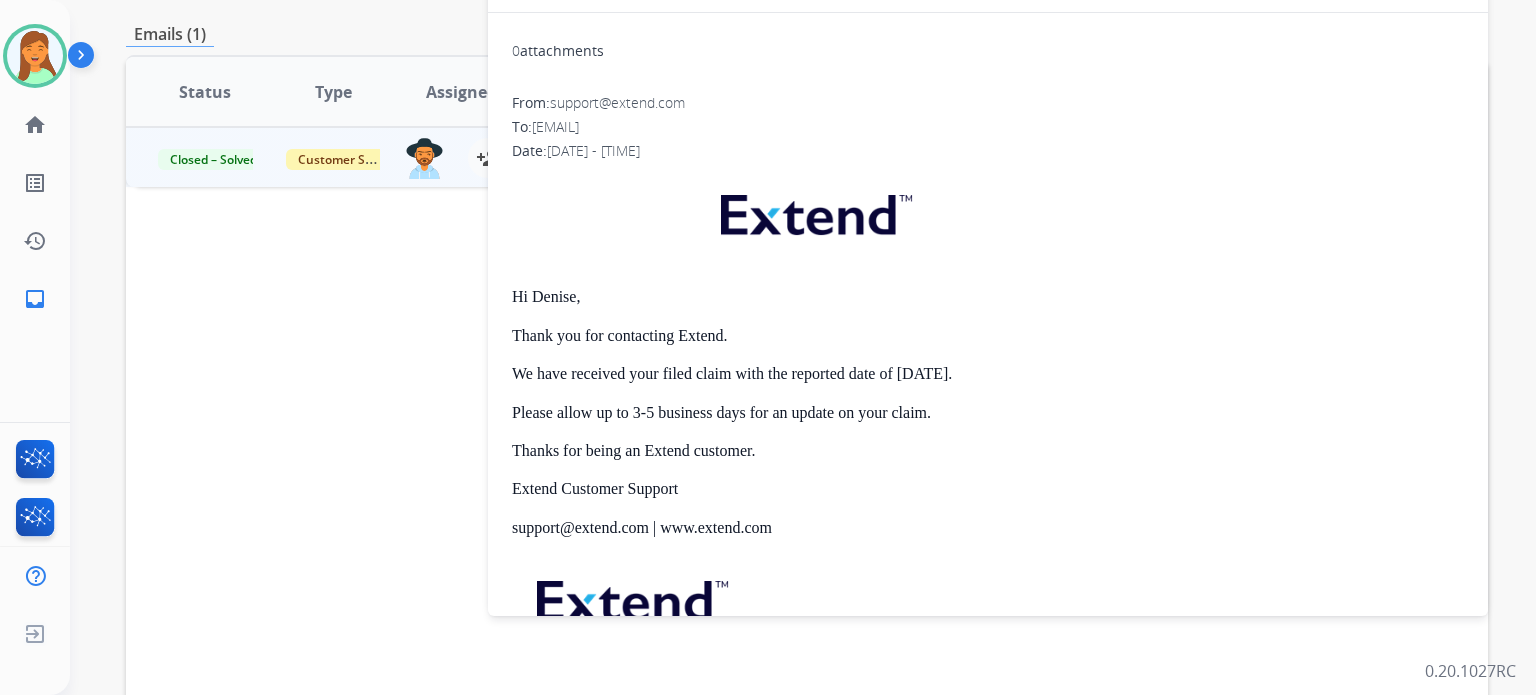 scroll, scrollTop: 0, scrollLeft: 0, axis: both 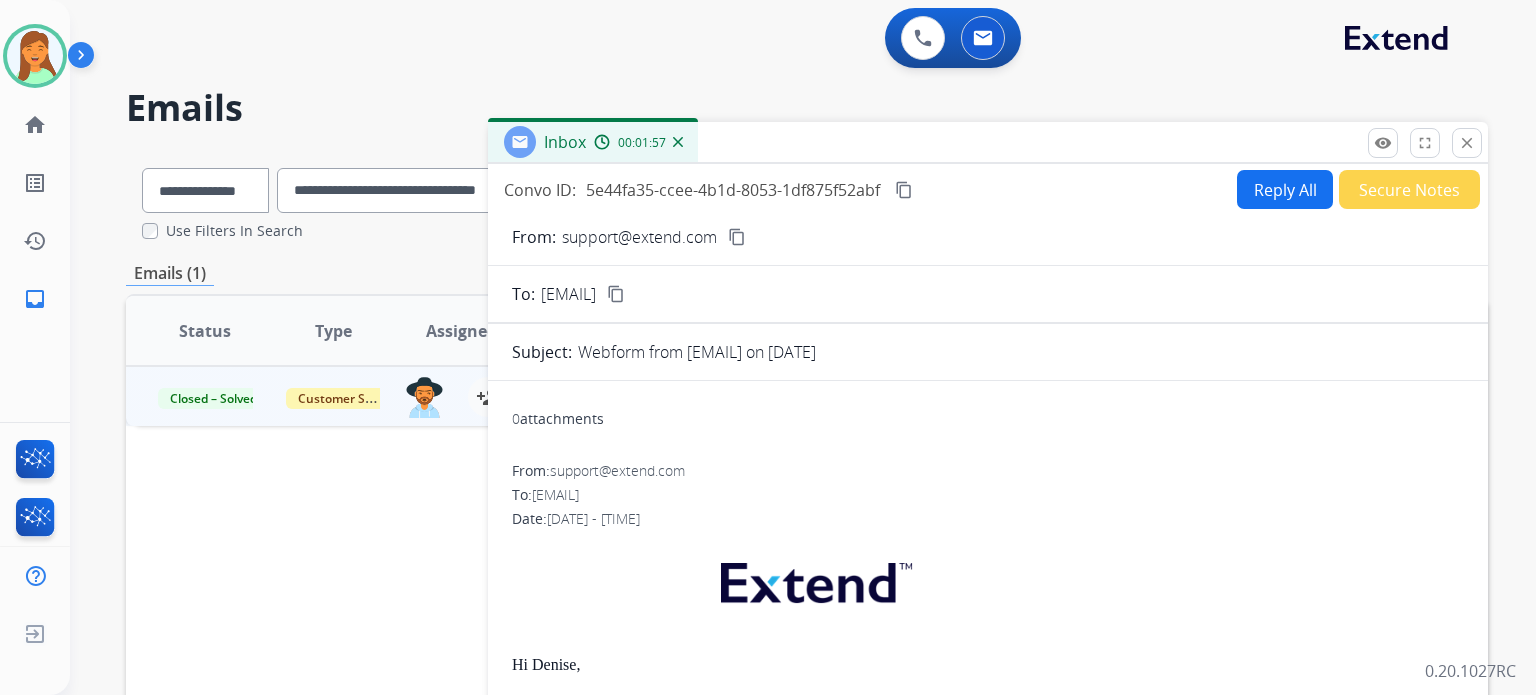 click on "content_copy" at bounding box center (904, 190) 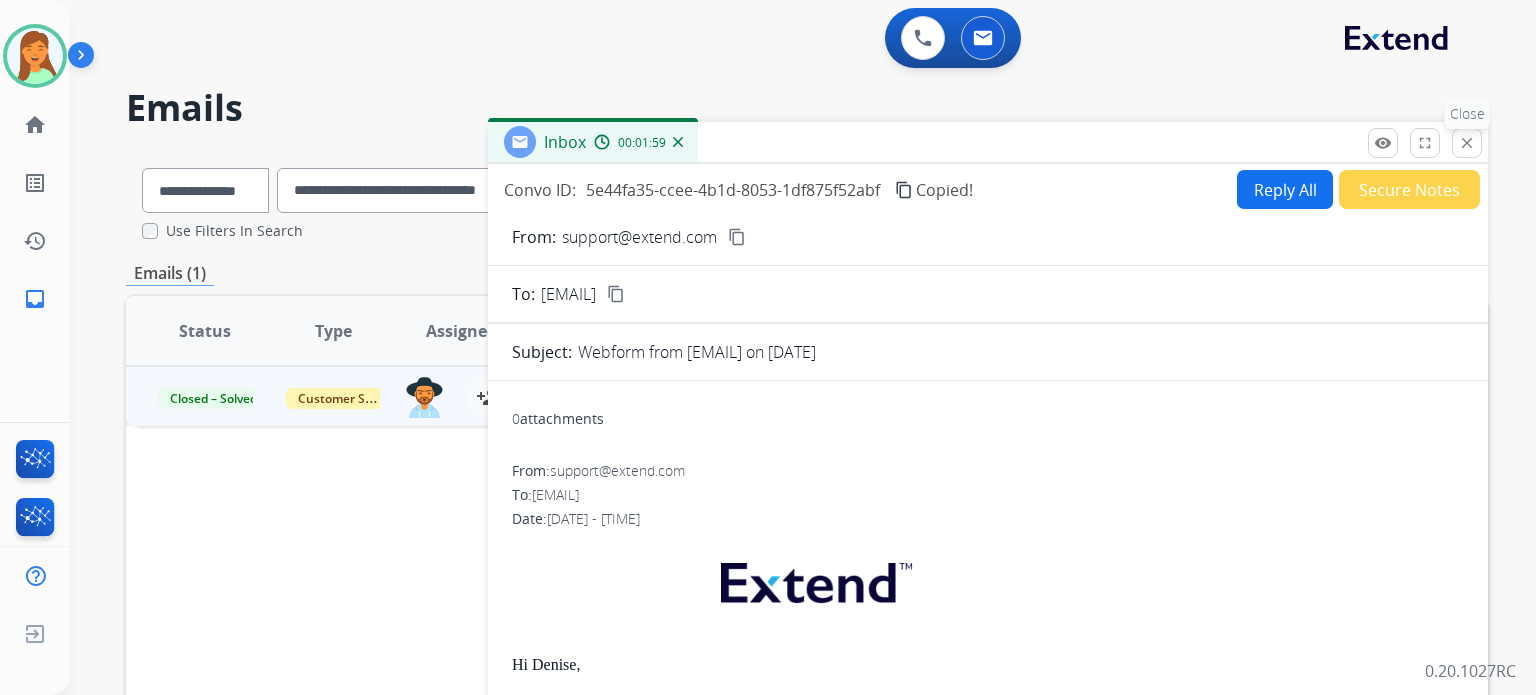 click on "close" at bounding box center [1467, 143] 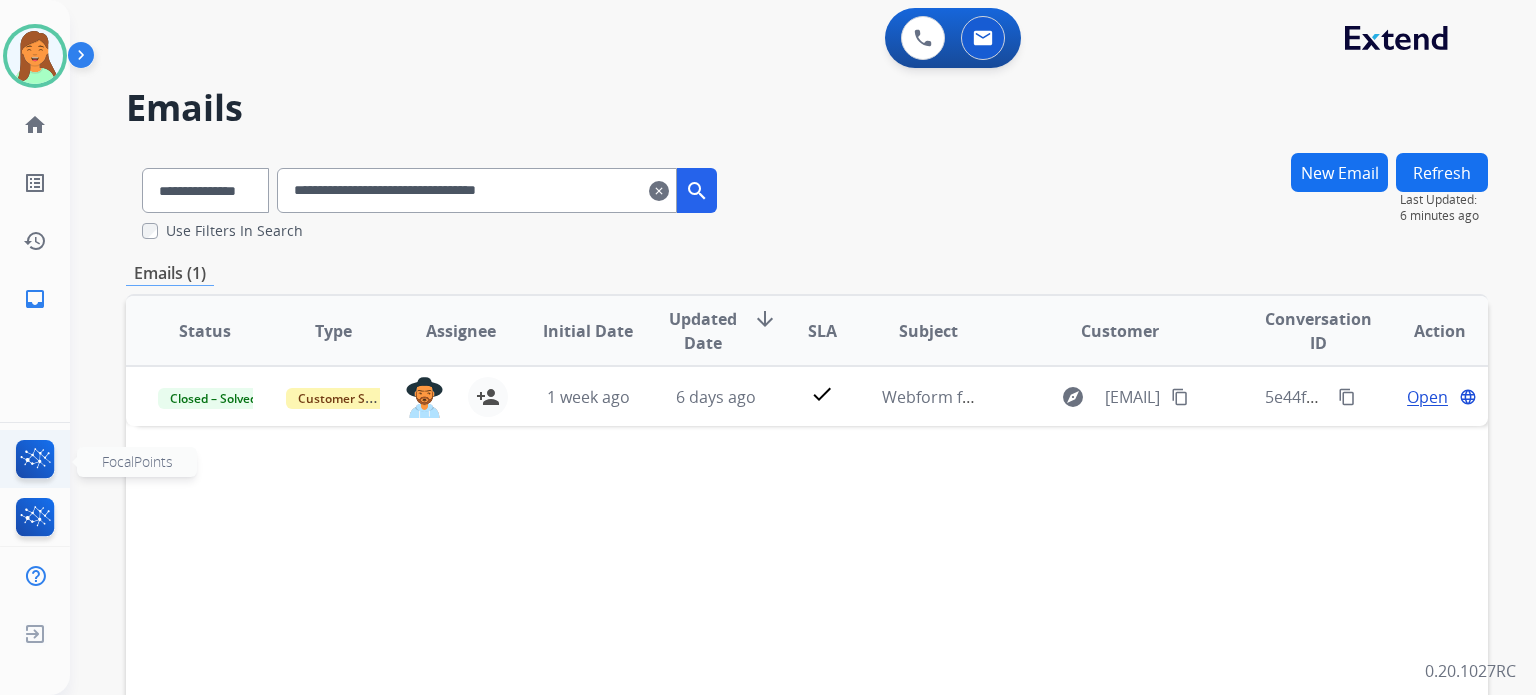 click 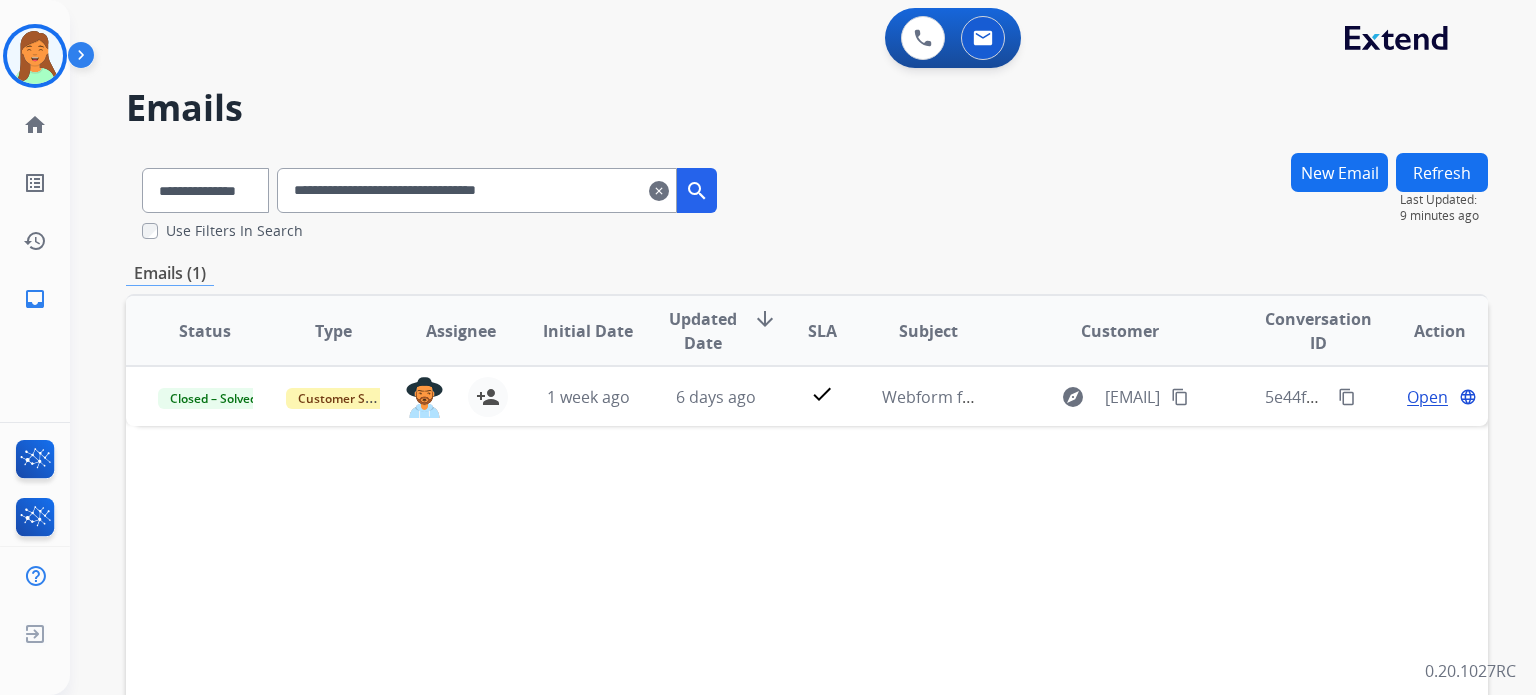 click on "search" at bounding box center [697, 190] 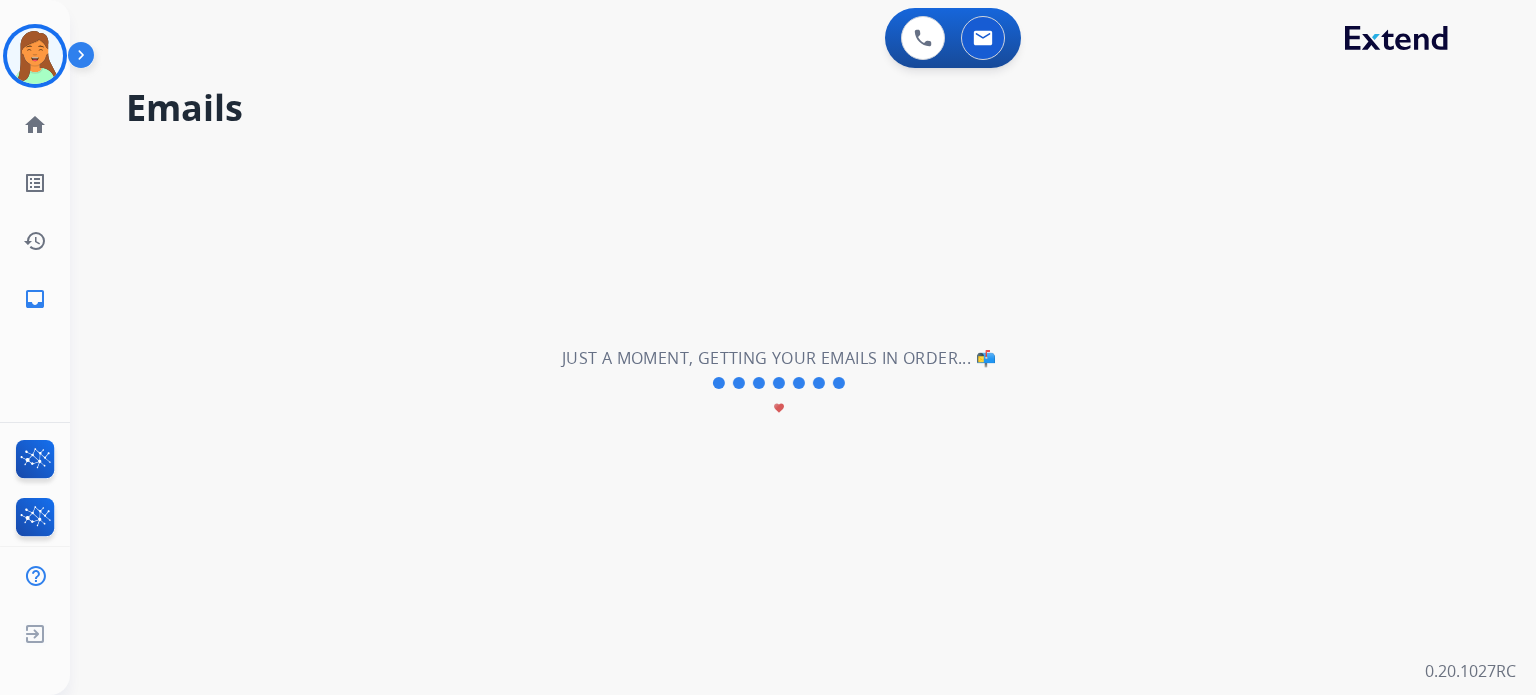 select on "**********" 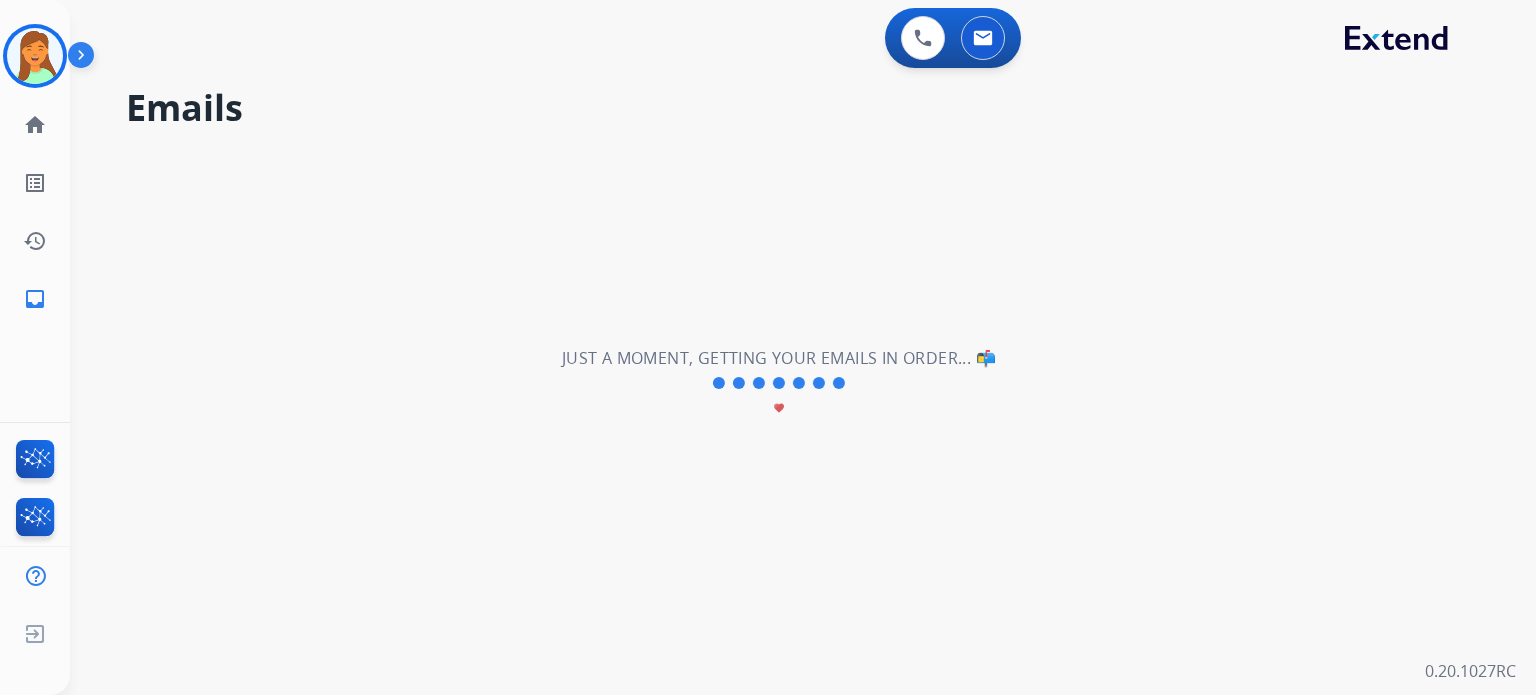 type 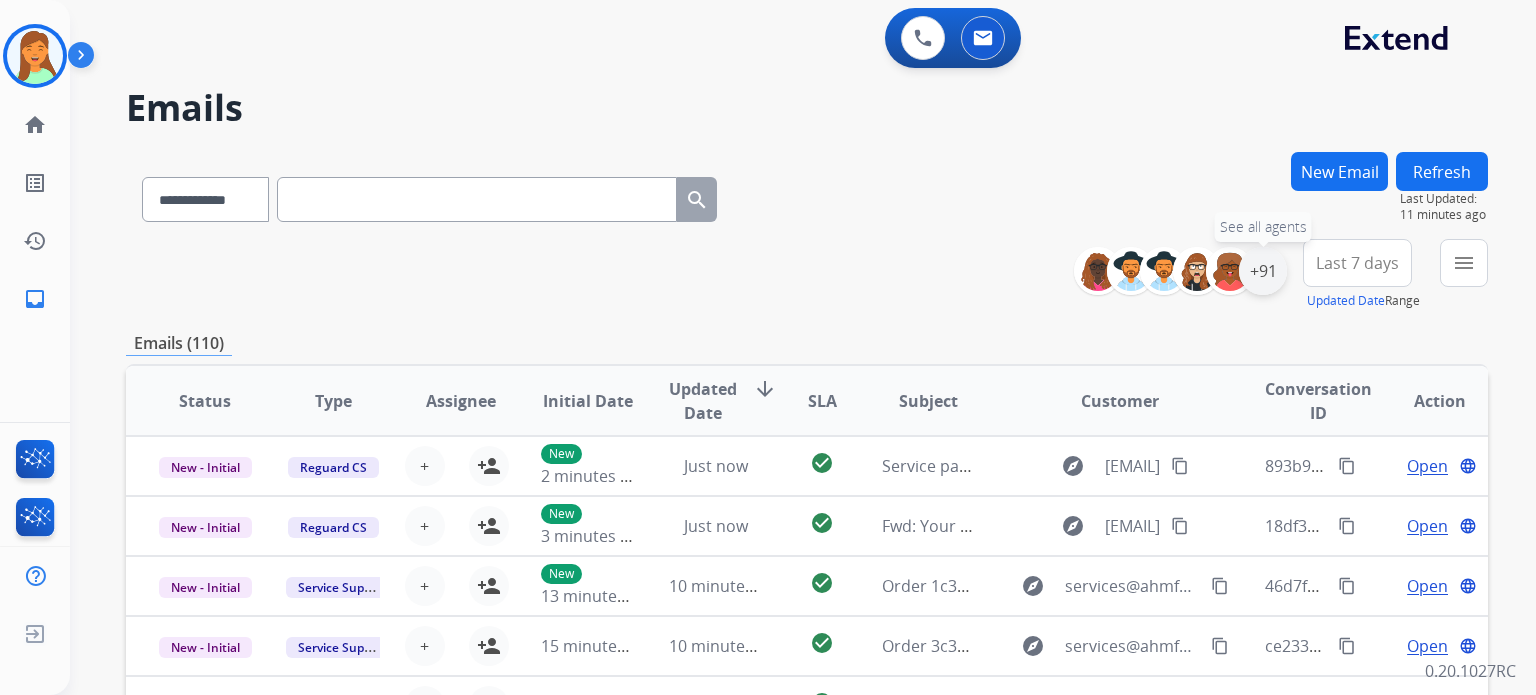 click on "+91" at bounding box center (1263, 271) 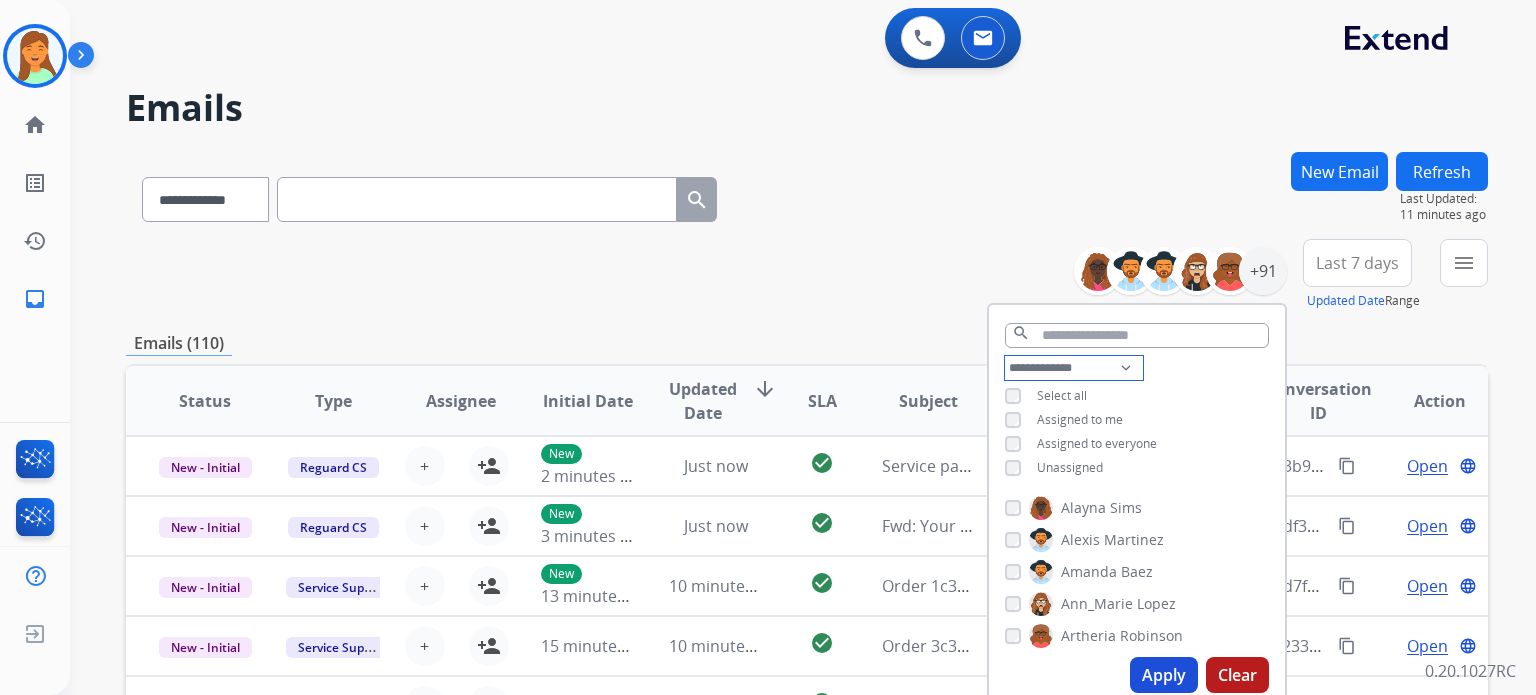click on "**********" at bounding box center [1074, 368] 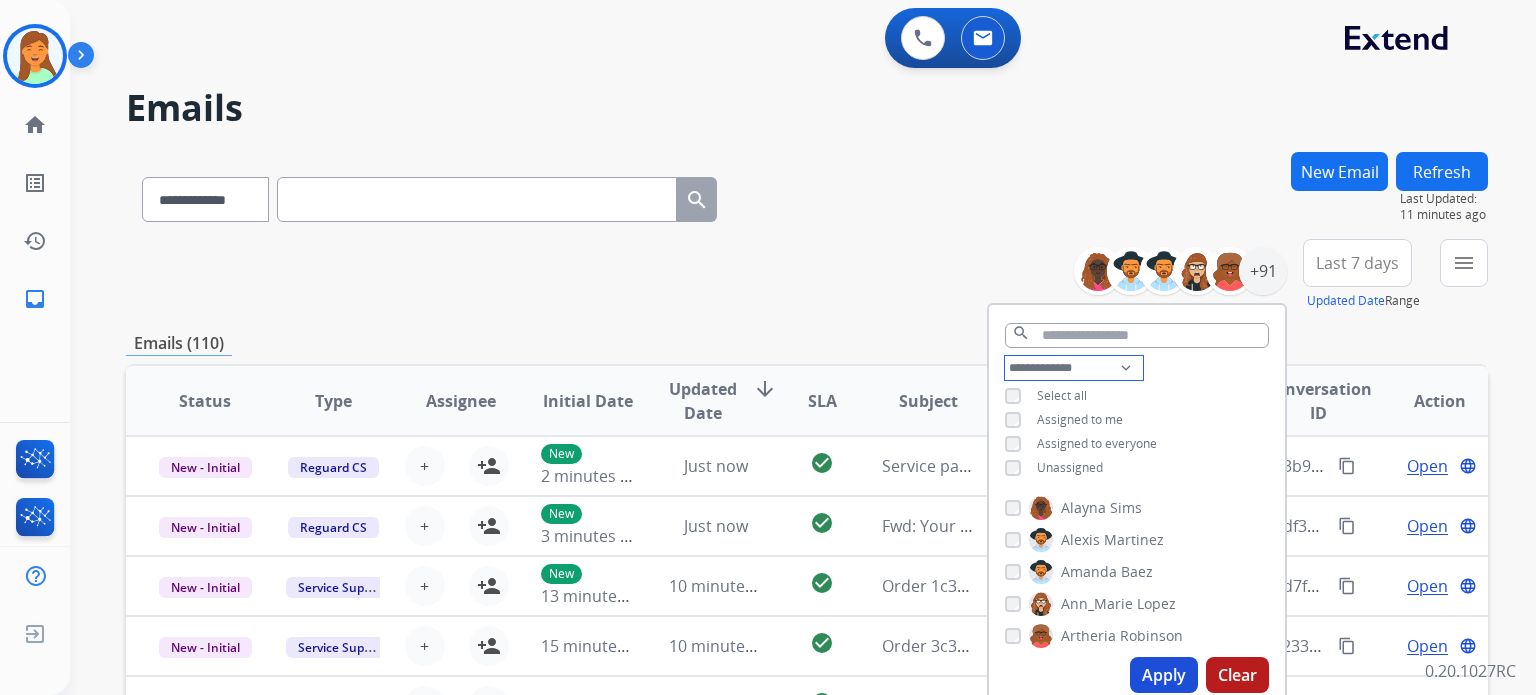 select on "**********" 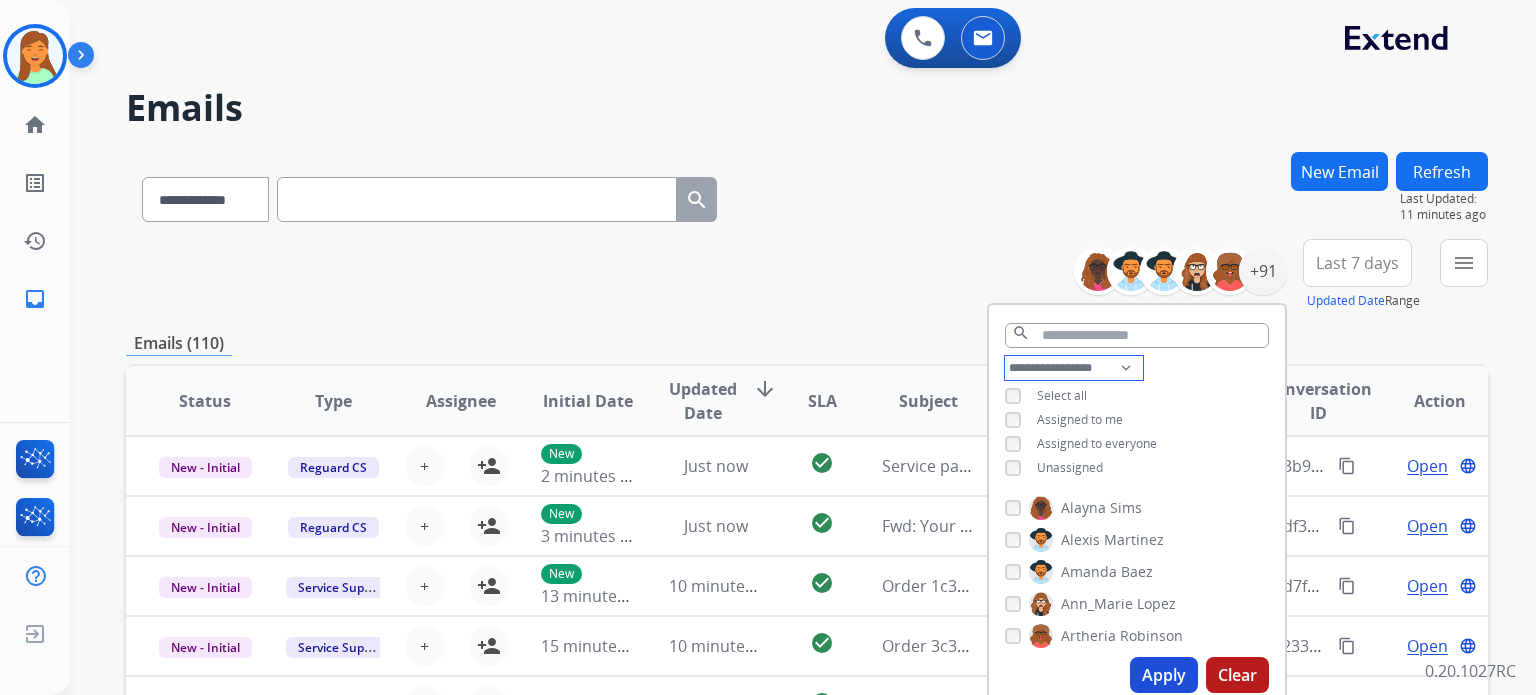 click on "**********" at bounding box center [1074, 368] 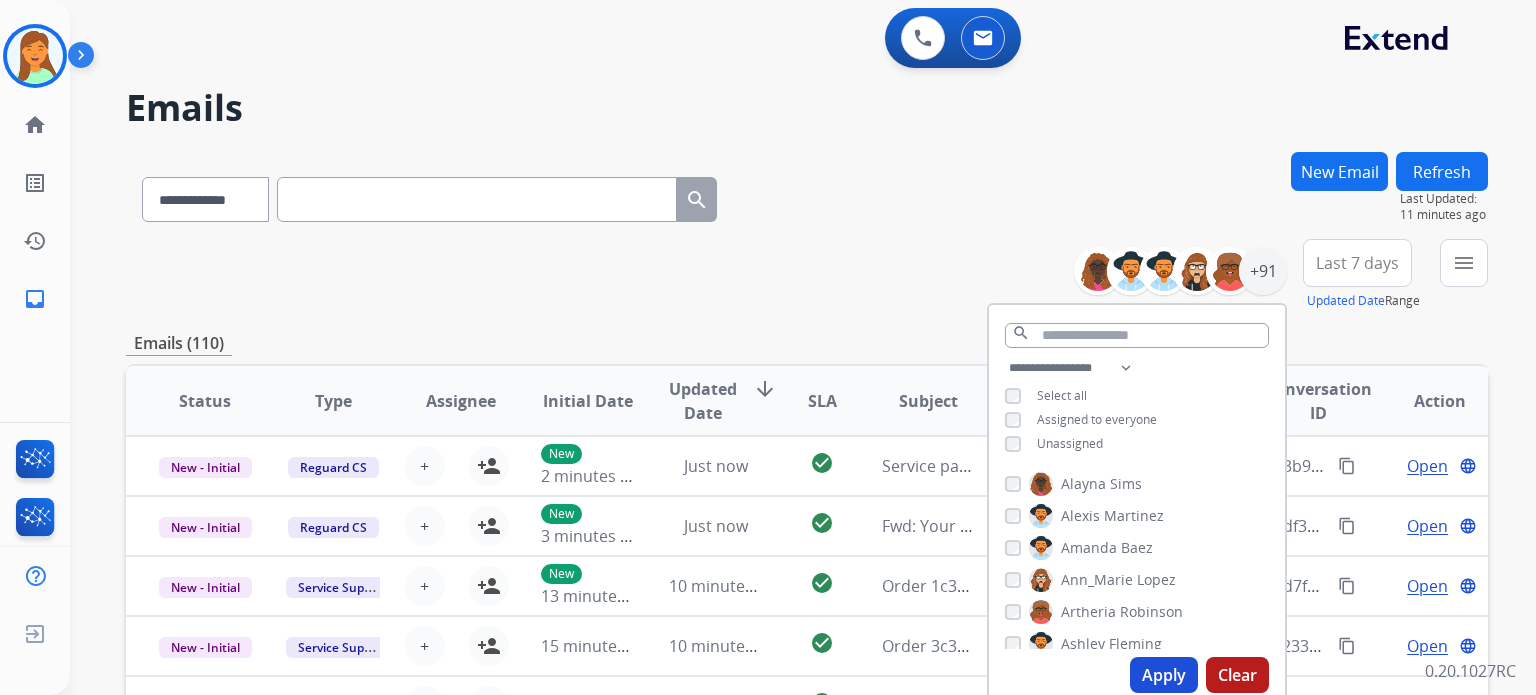 click on "Apply" at bounding box center (1164, 675) 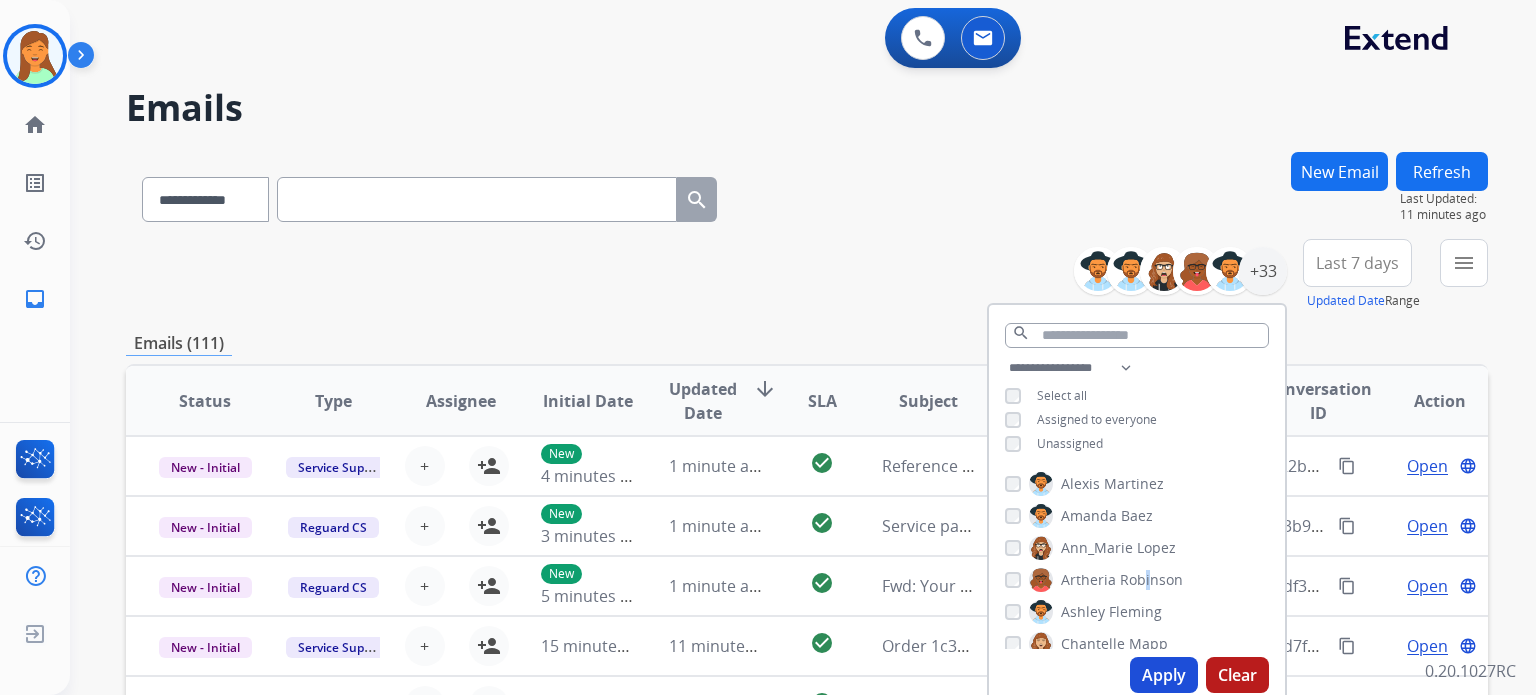 click on "Robinson" at bounding box center [1151, 580] 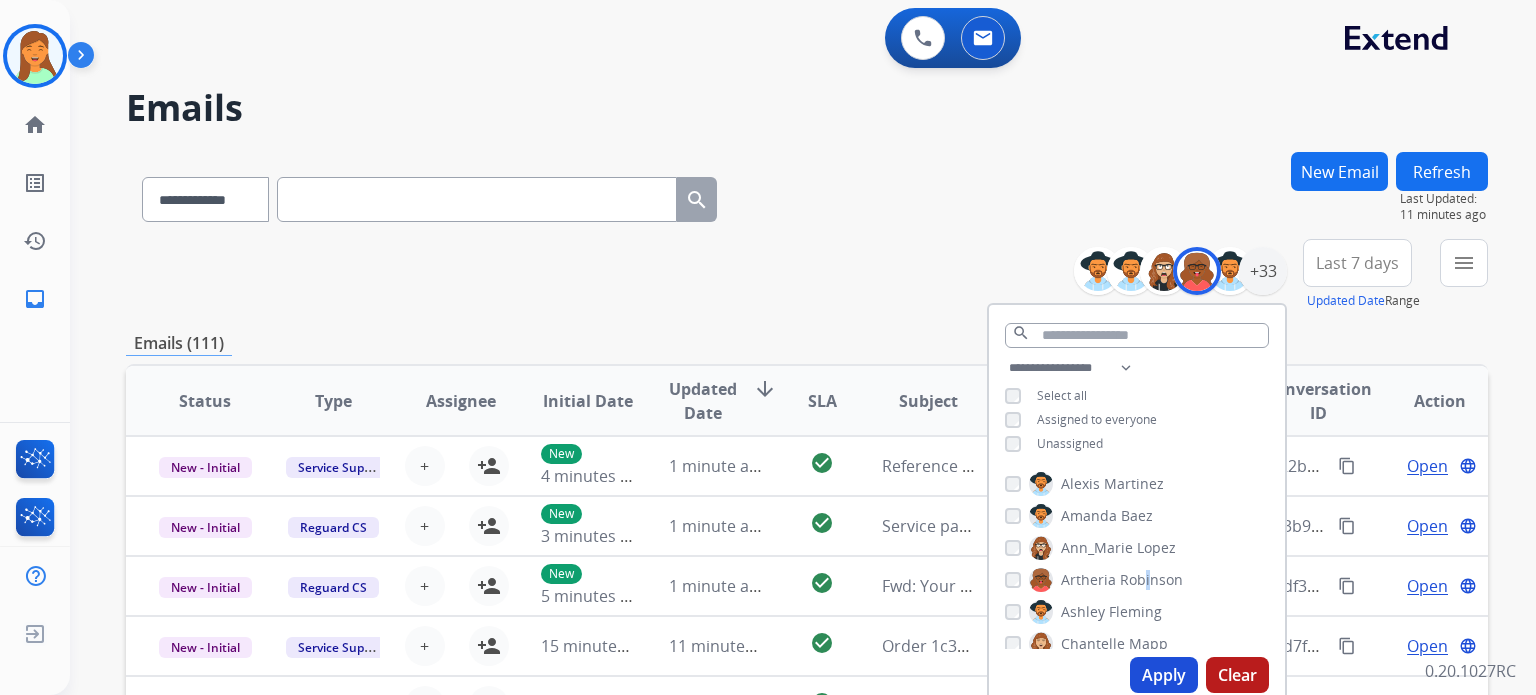 click on "Apply" at bounding box center (1164, 675) 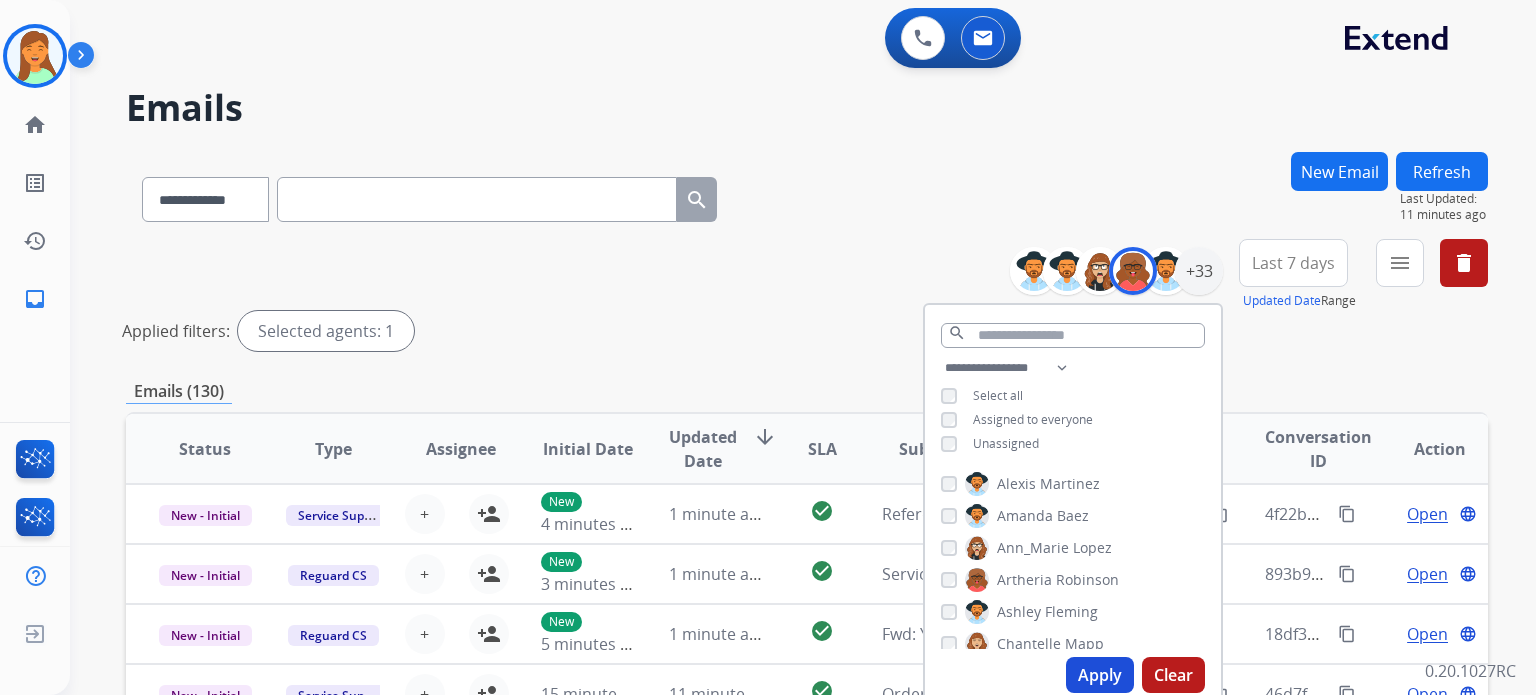 click on "Applied filters:  Selected agents: 1" at bounding box center (803, 331) 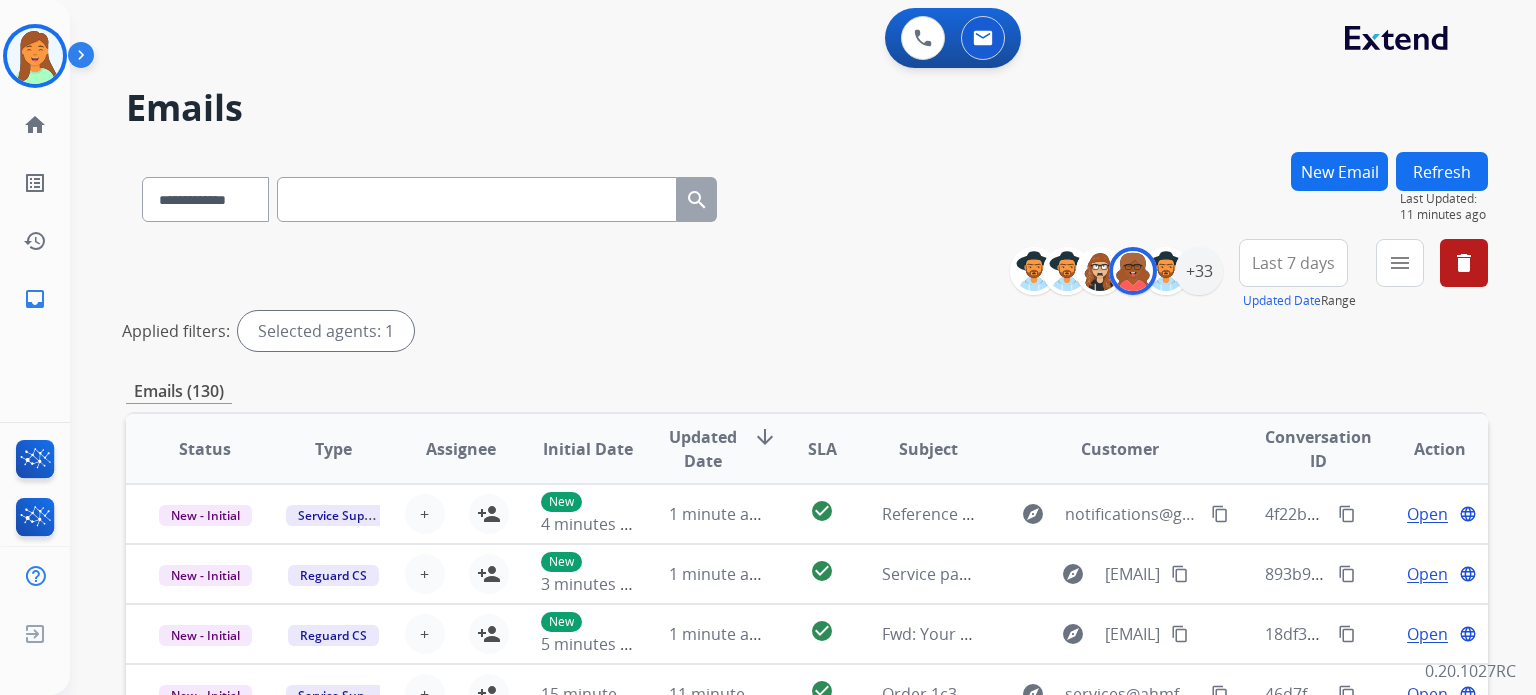click on "Assignee" at bounding box center (461, 449) 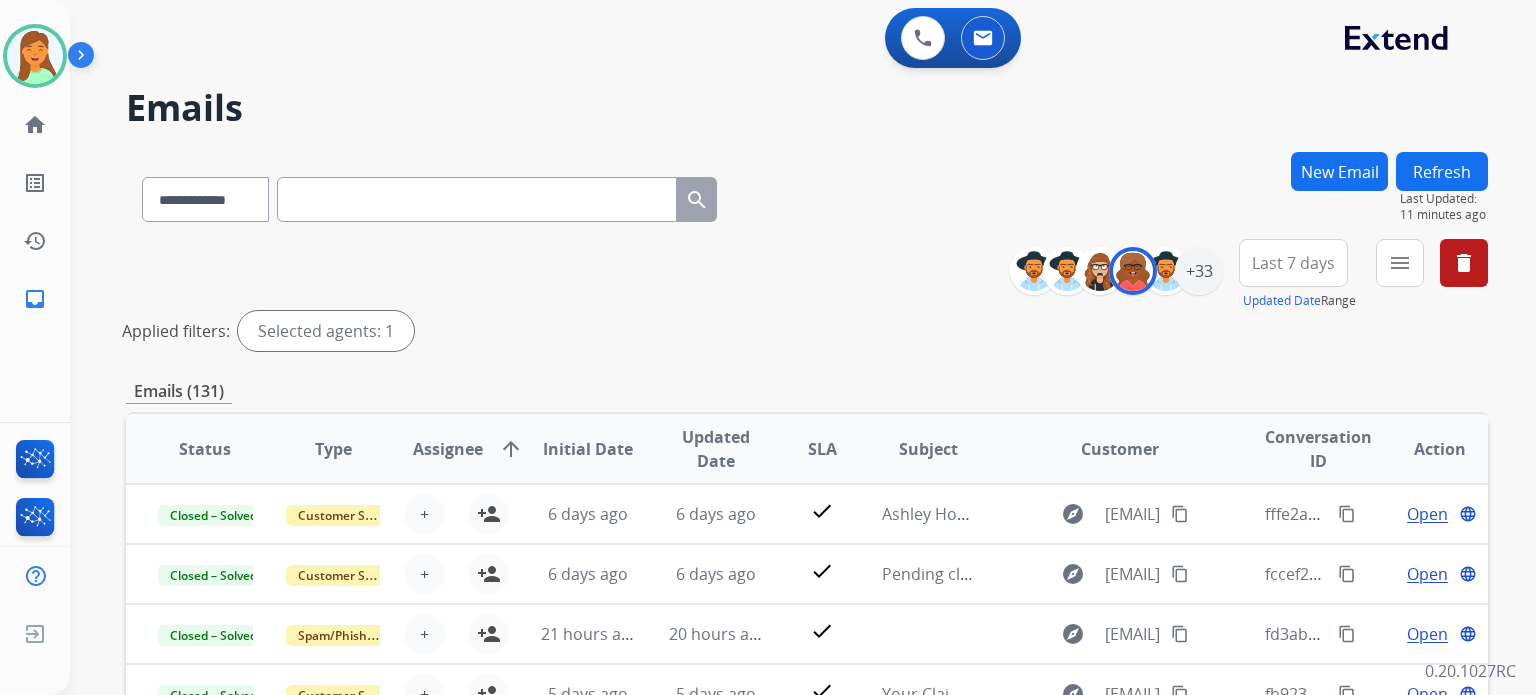 click on "Assignee" at bounding box center [448, 449] 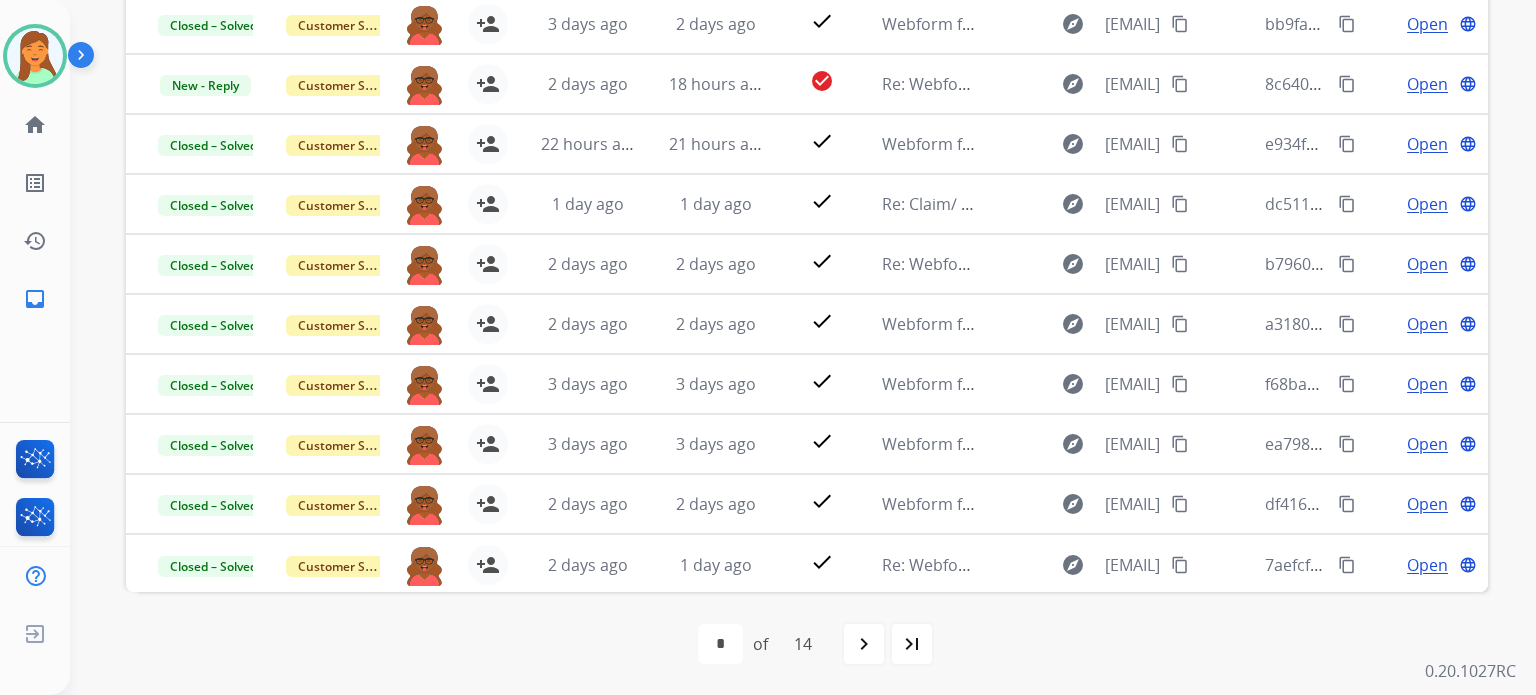 scroll, scrollTop: 0, scrollLeft: 0, axis: both 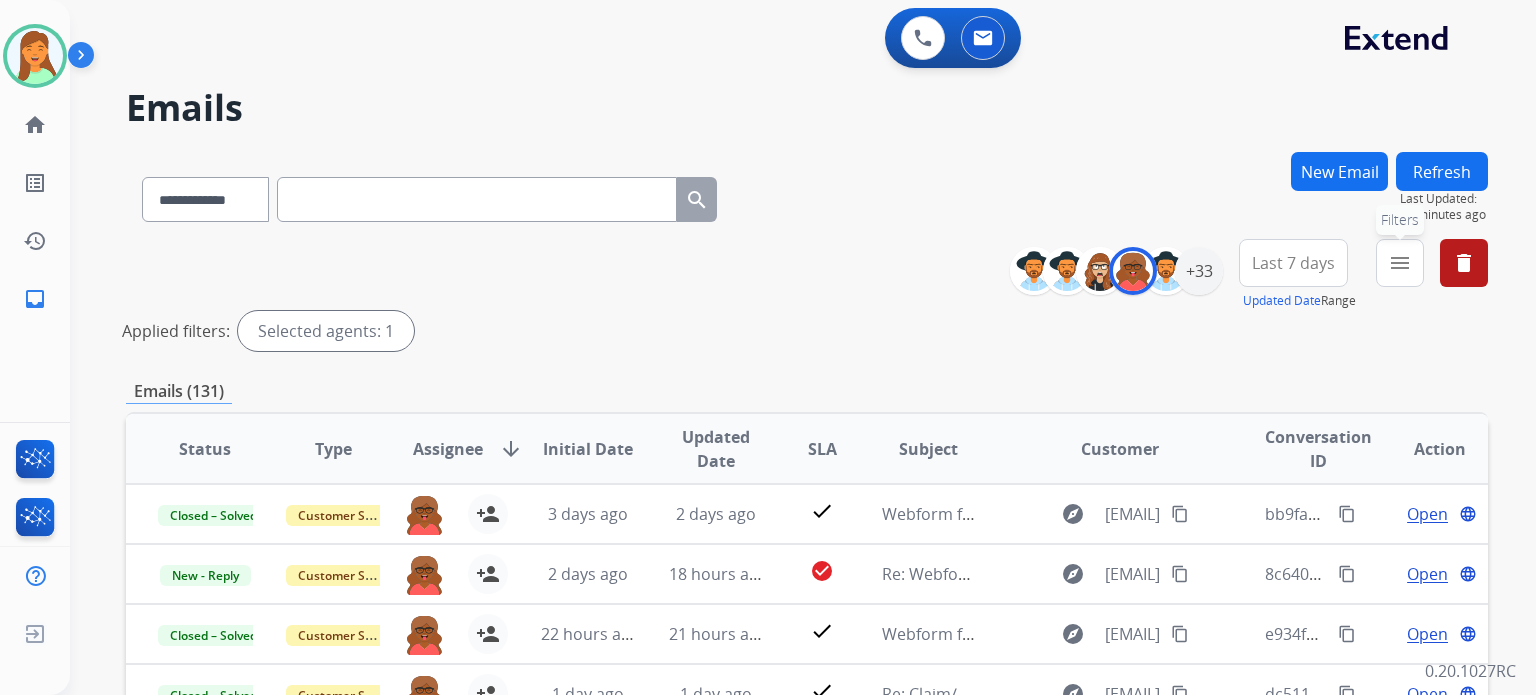 click on "menu" at bounding box center (1400, 263) 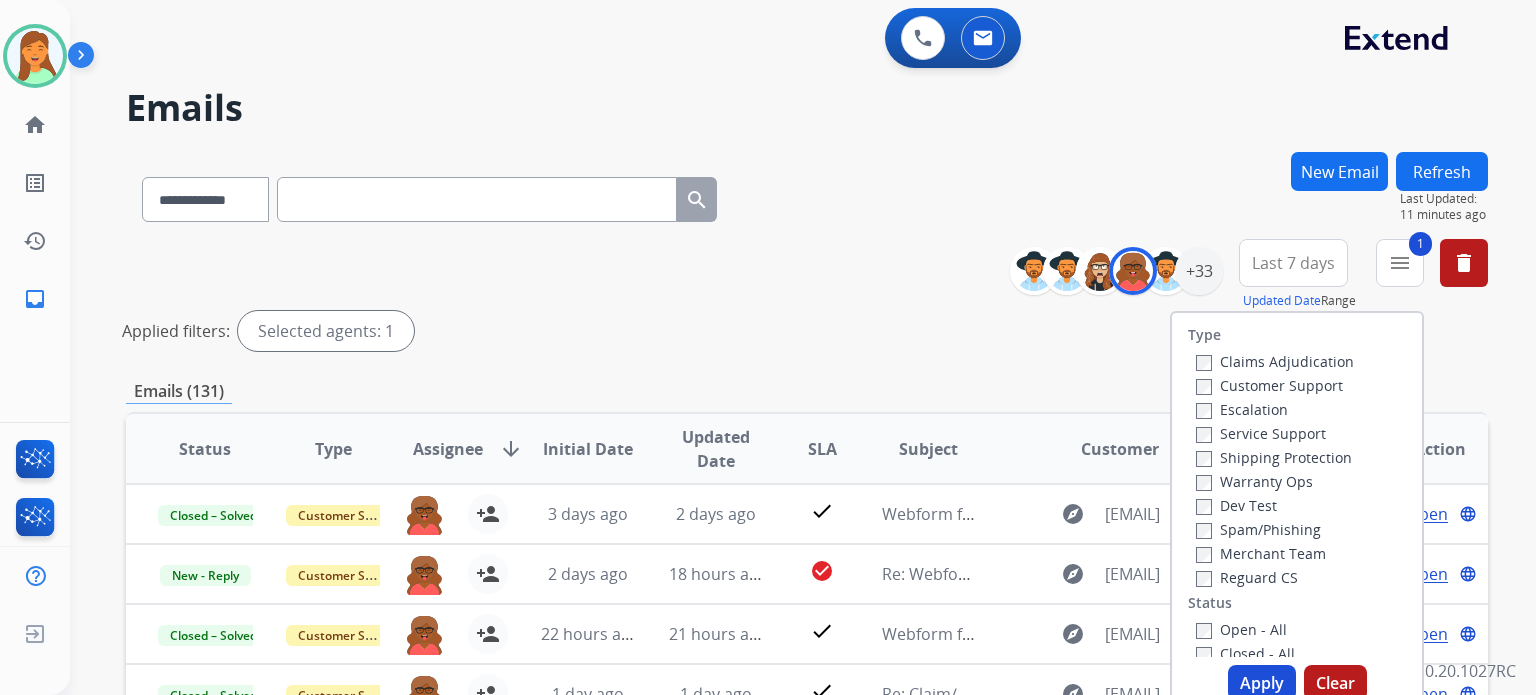 click on "Apply" at bounding box center [1262, 683] 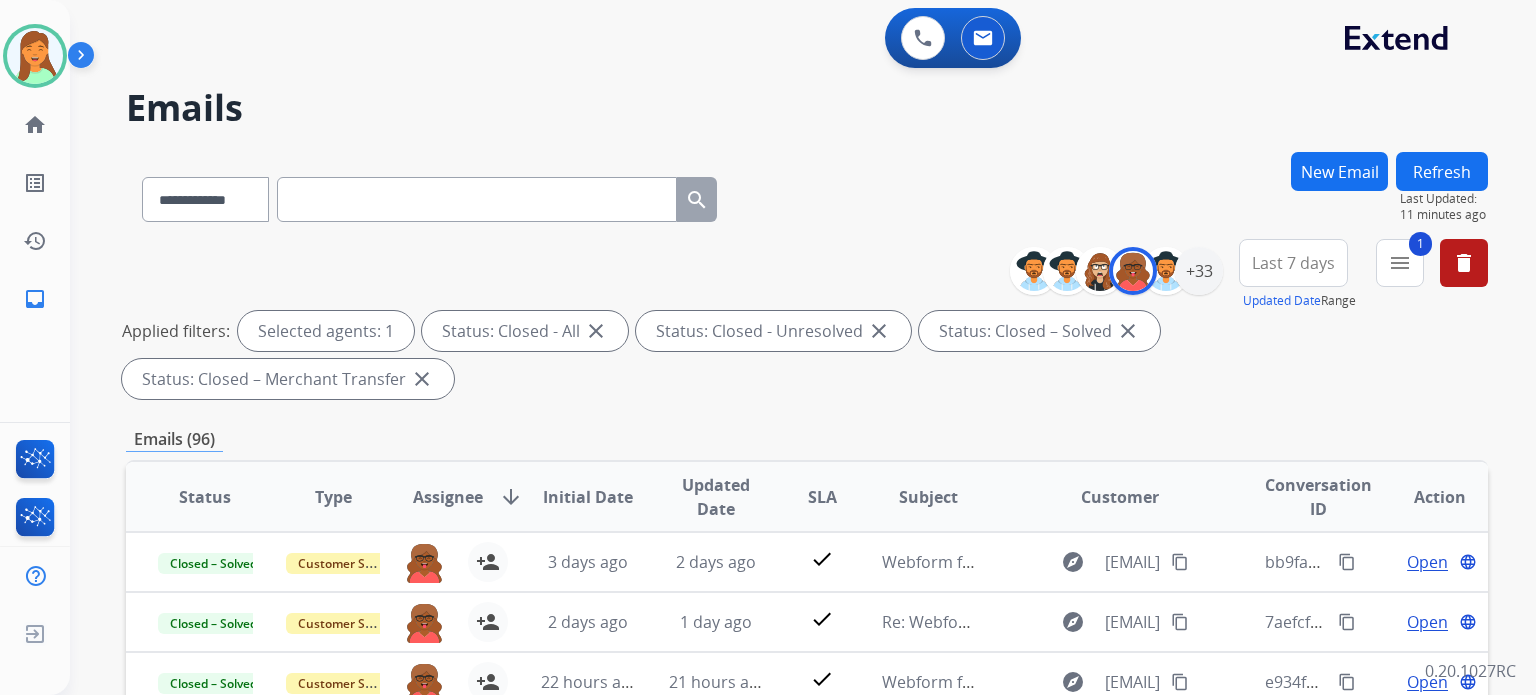 click on "Last 7 days" at bounding box center (1293, 263) 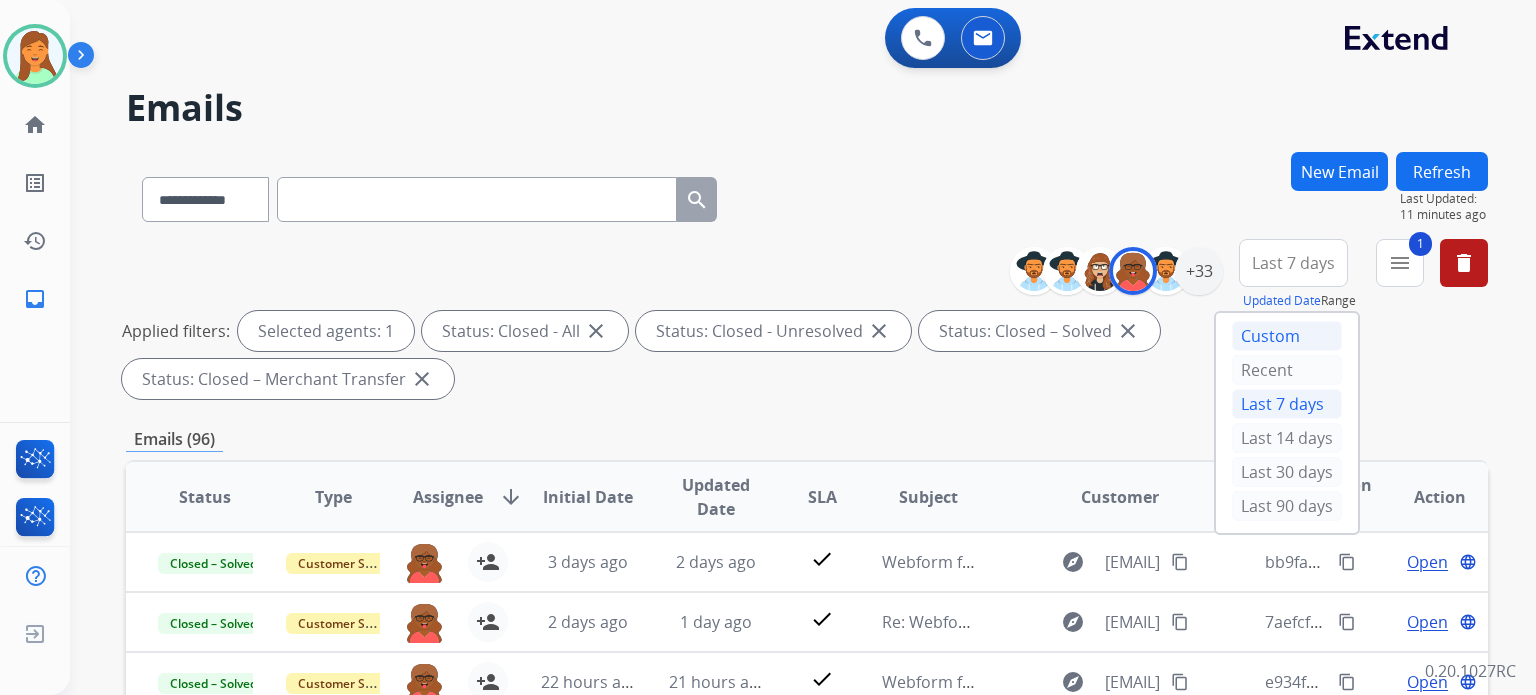 click on "Custom" at bounding box center [1287, 336] 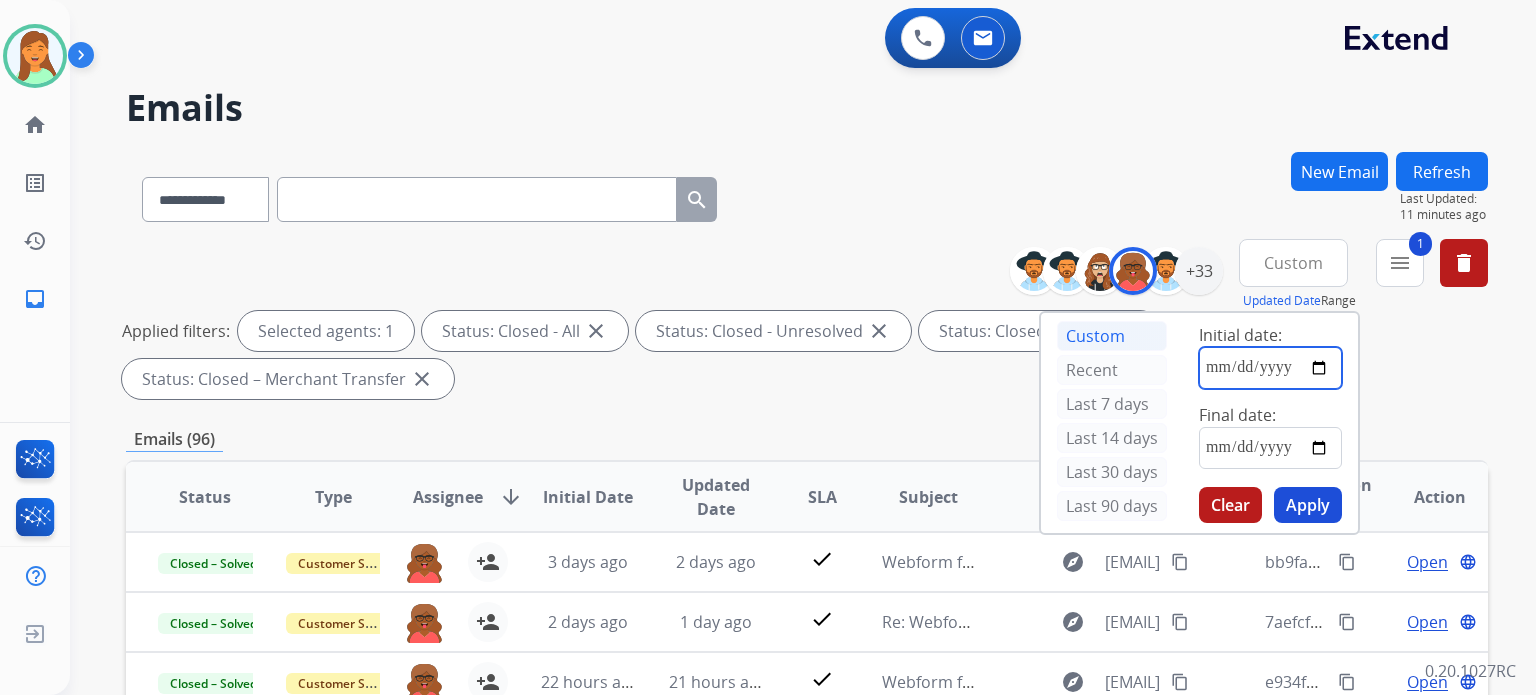 click at bounding box center [1270, 368] 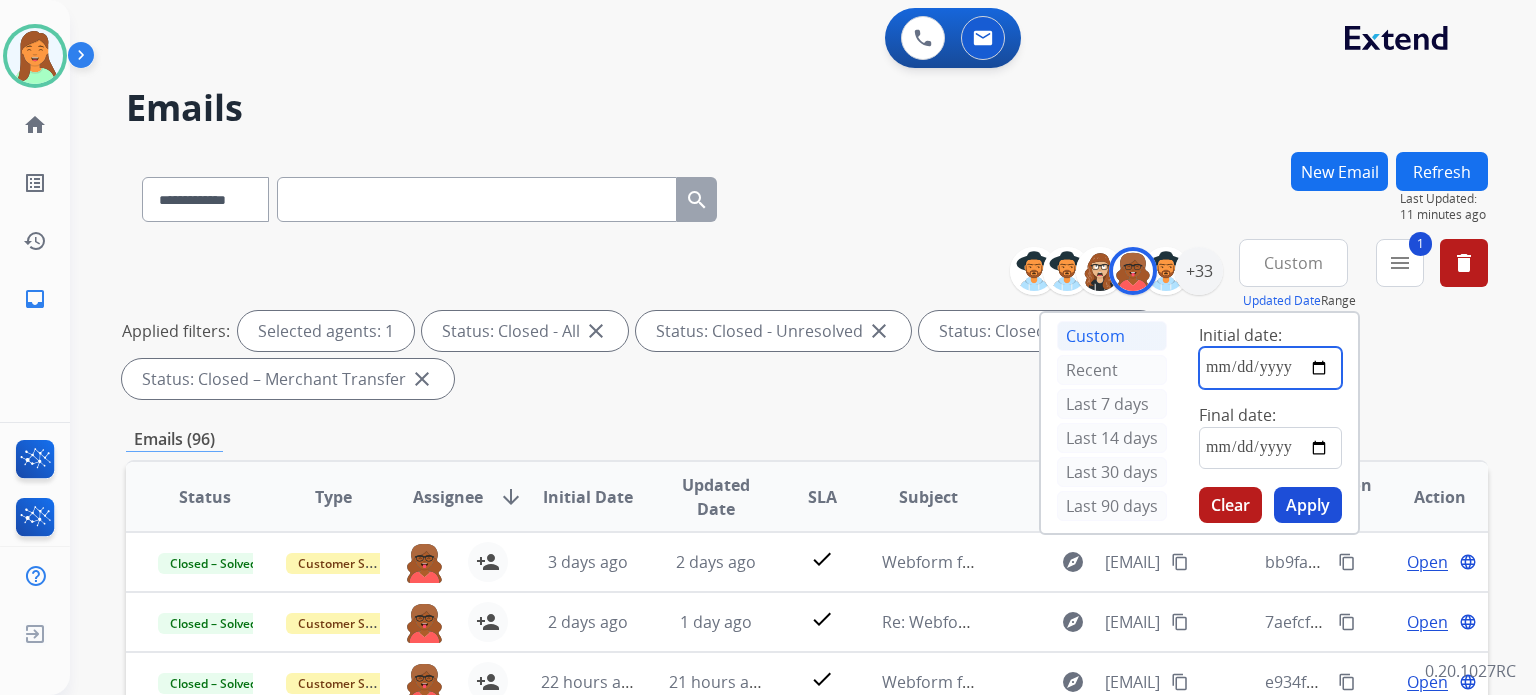 drag, startPoint x: 1320, startPoint y: 360, endPoint x: 1324, endPoint y: 382, distance: 22.36068 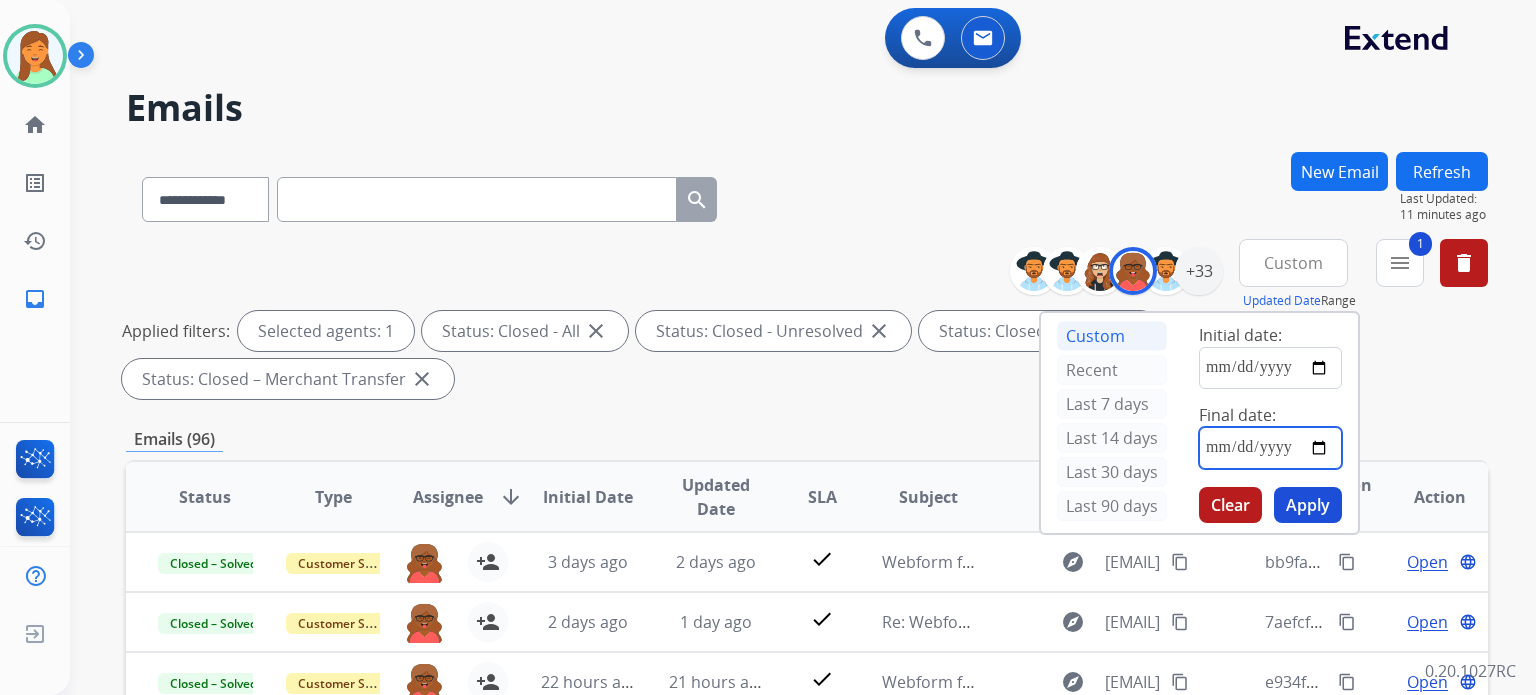 click at bounding box center [1270, 448] 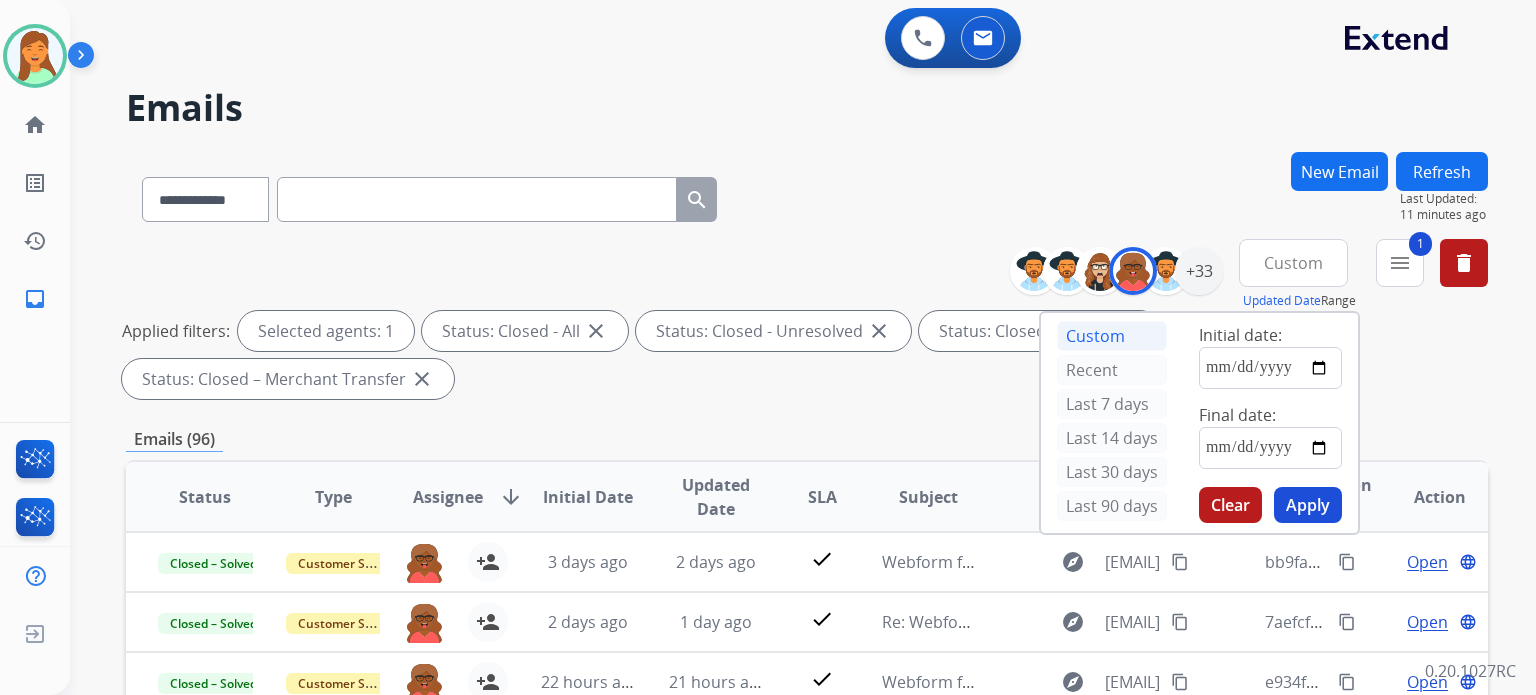 click on "Apply" at bounding box center [1308, 505] 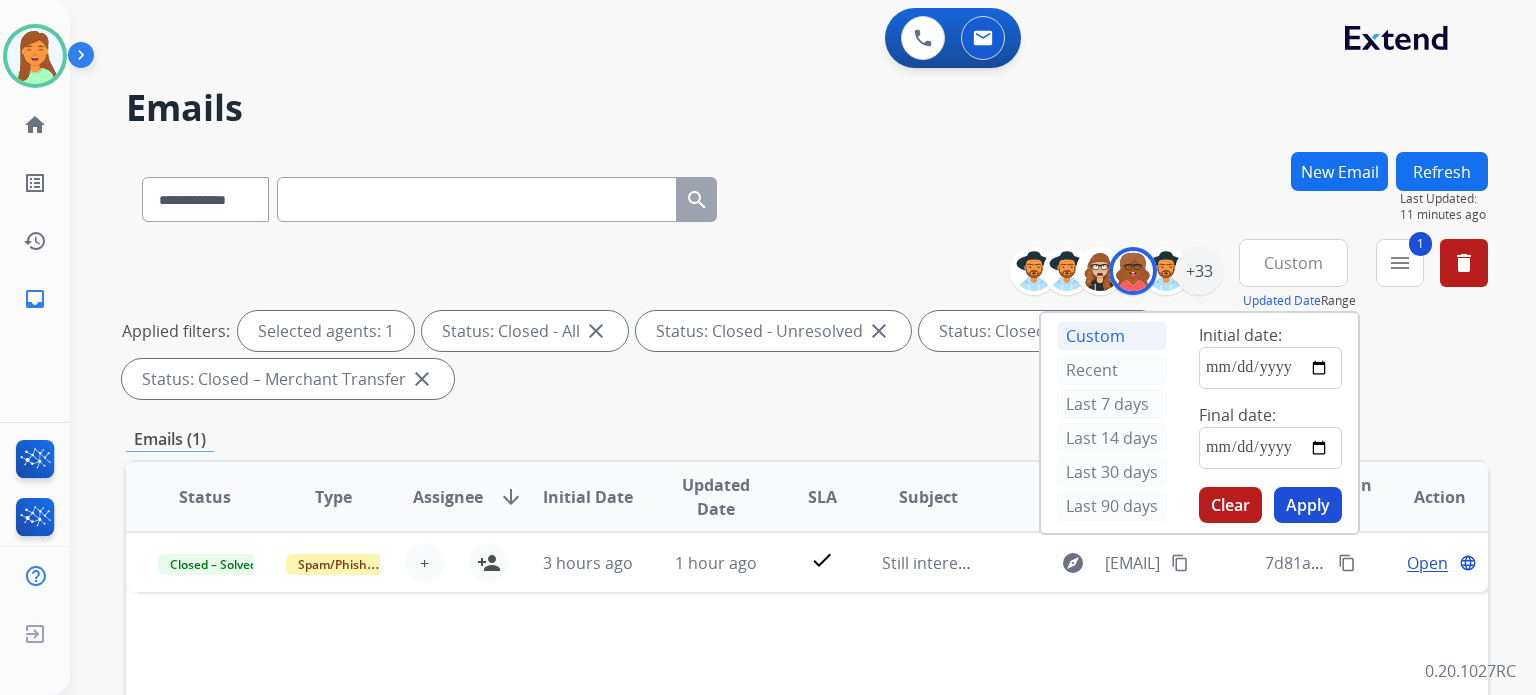 click on "Status: Closed - All close" at bounding box center [525, 331] 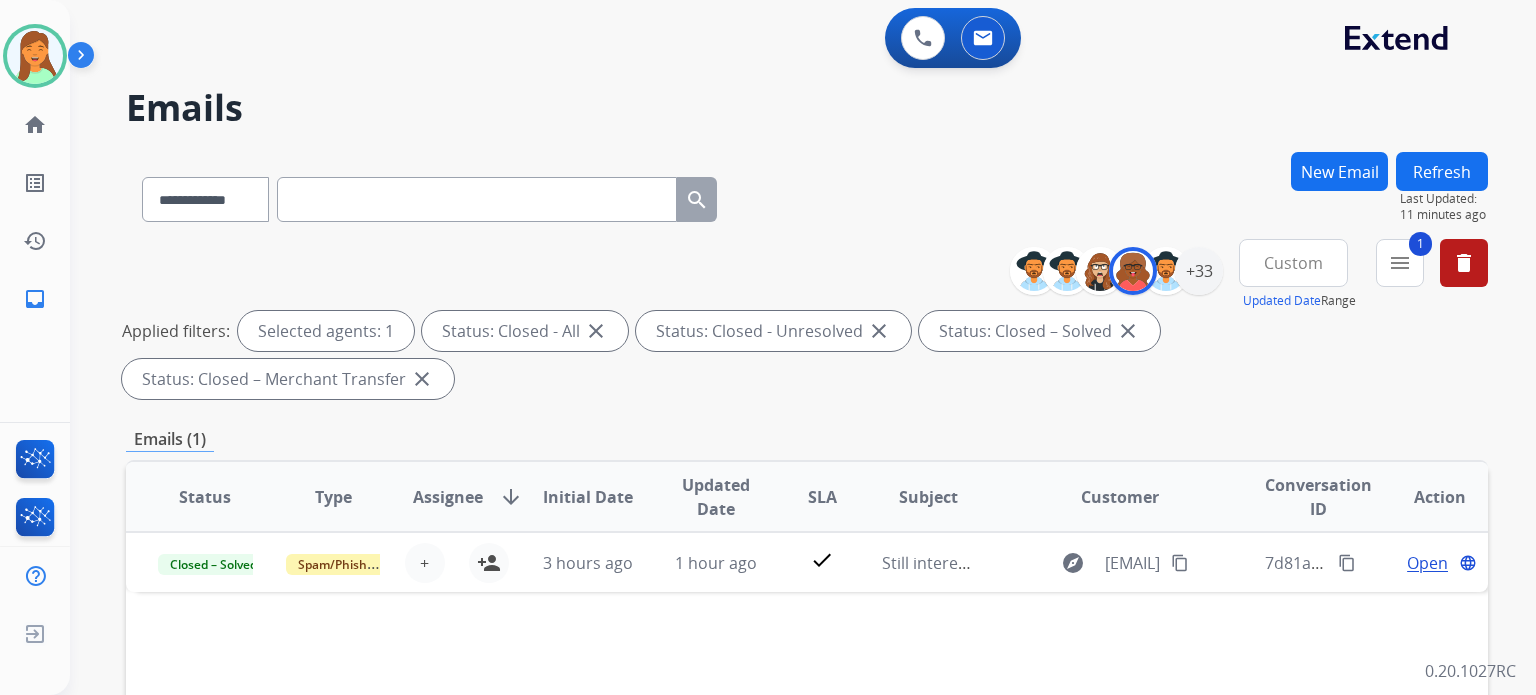 click on "**********" at bounding box center (807, 693) 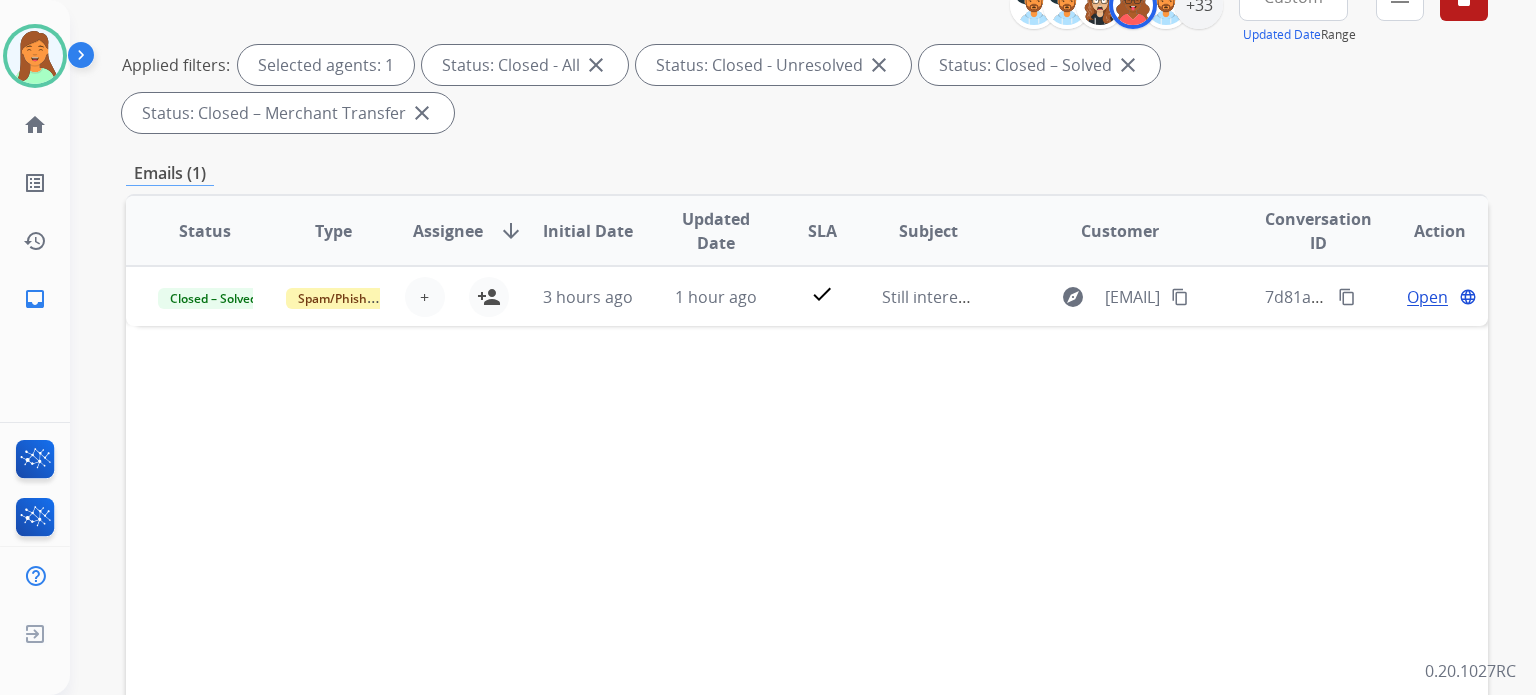 scroll, scrollTop: 133, scrollLeft: 0, axis: vertical 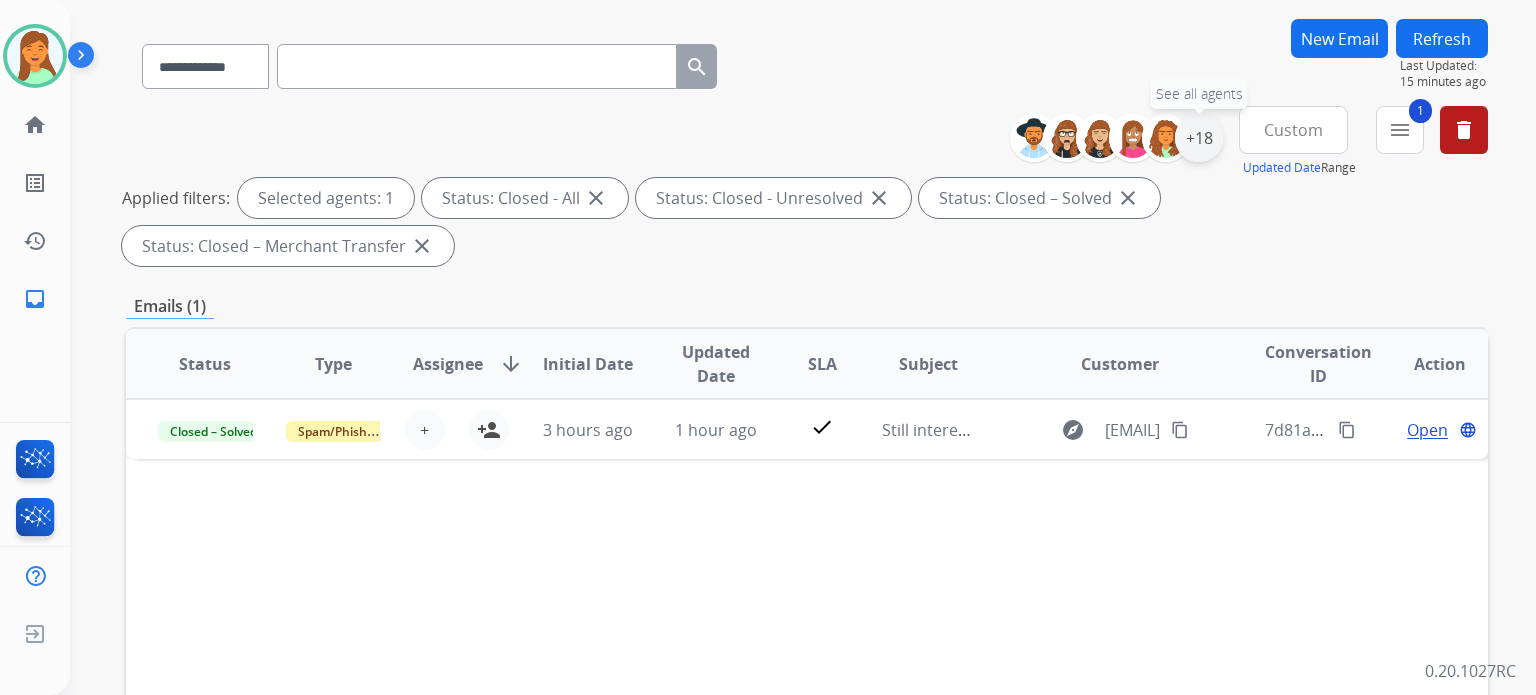 click on "+18" at bounding box center [1199, 138] 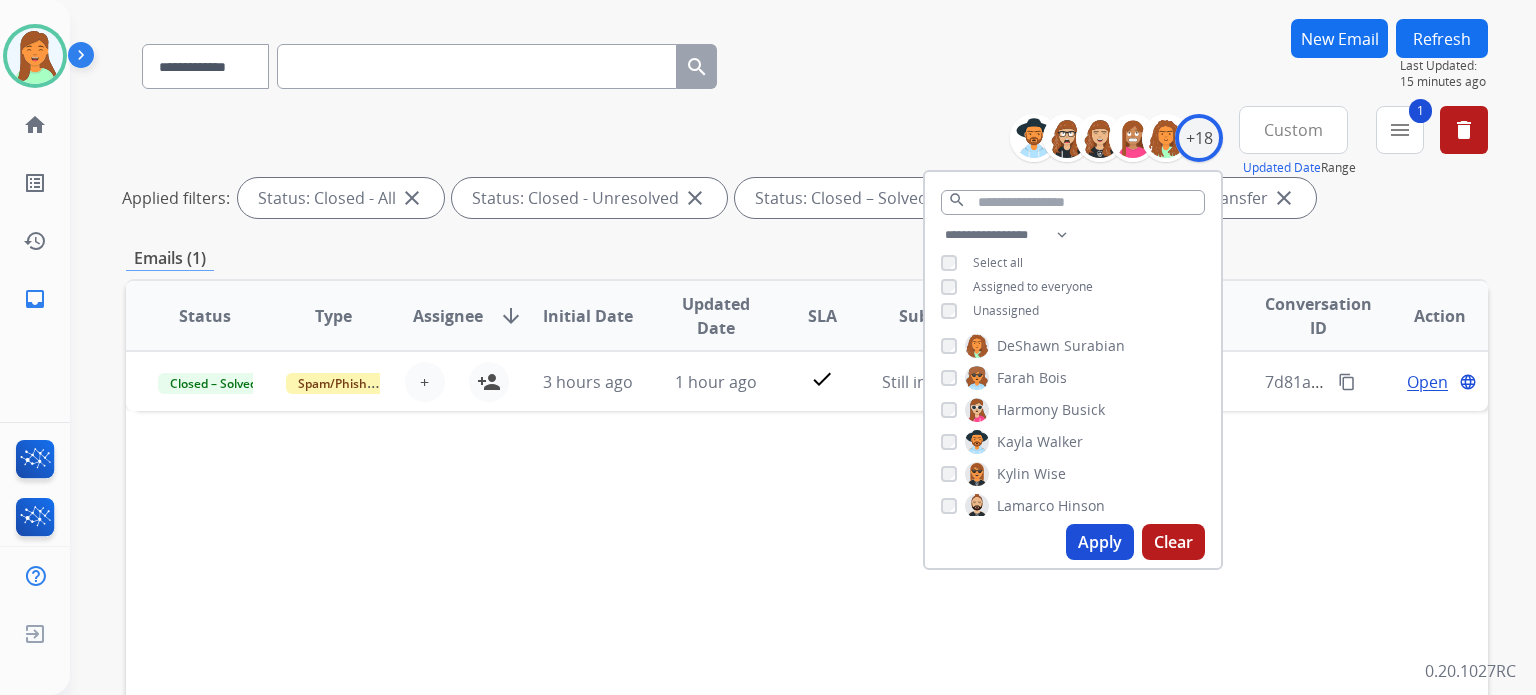 scroll, scrollTop: 0, scrollLeft: 0, axis: both 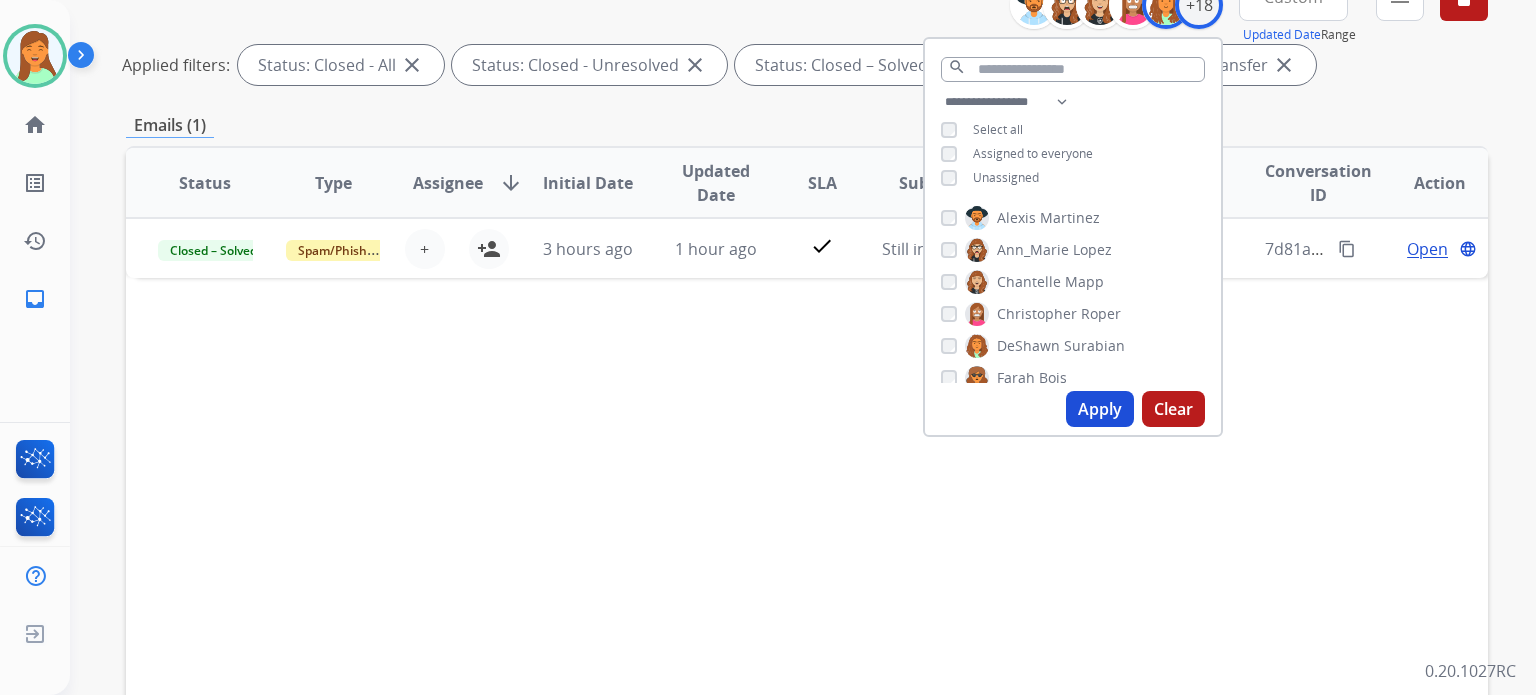 click on "Apply" at bounding box center [1100, 409] 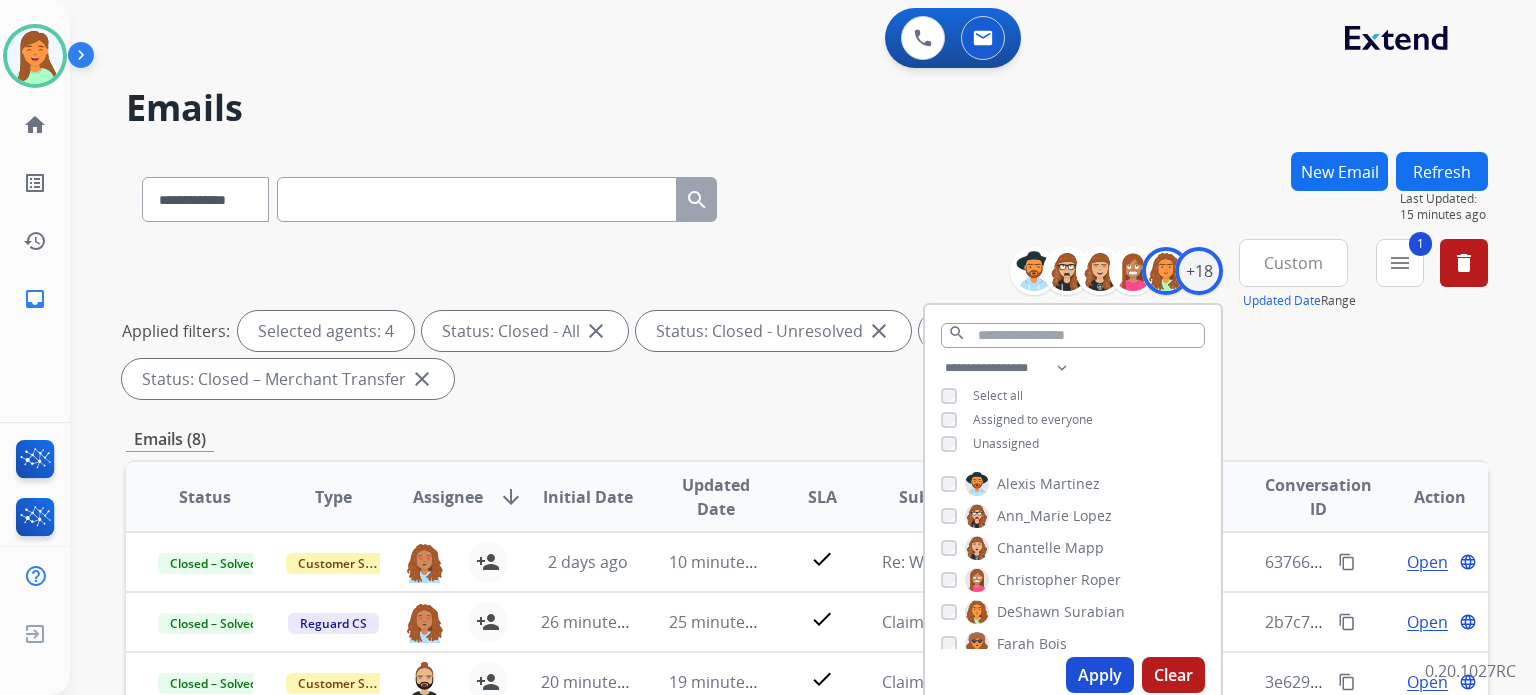 click on "Status: [STATUS] close" at bounding box center [807, 323] 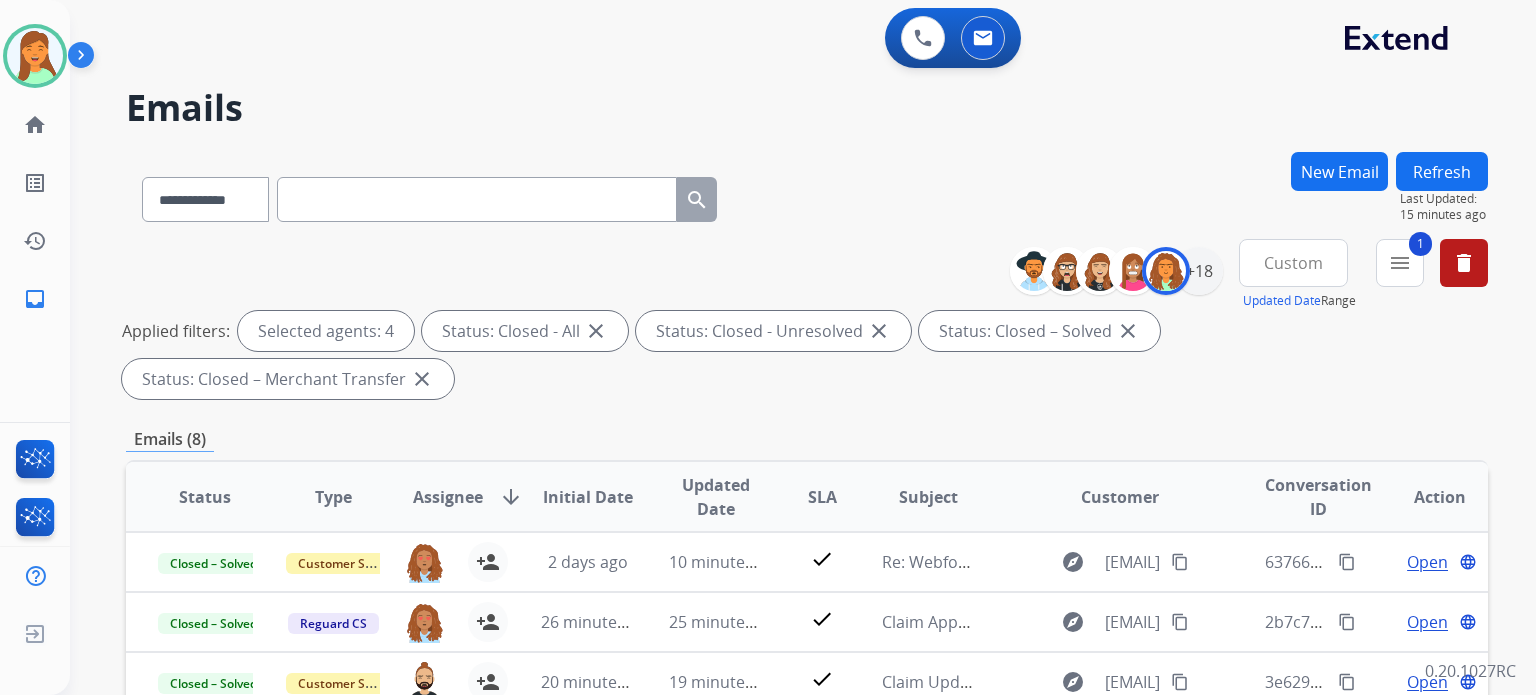 scroll, scrollTop: 400, scrollLeft: 0, axis: vertical 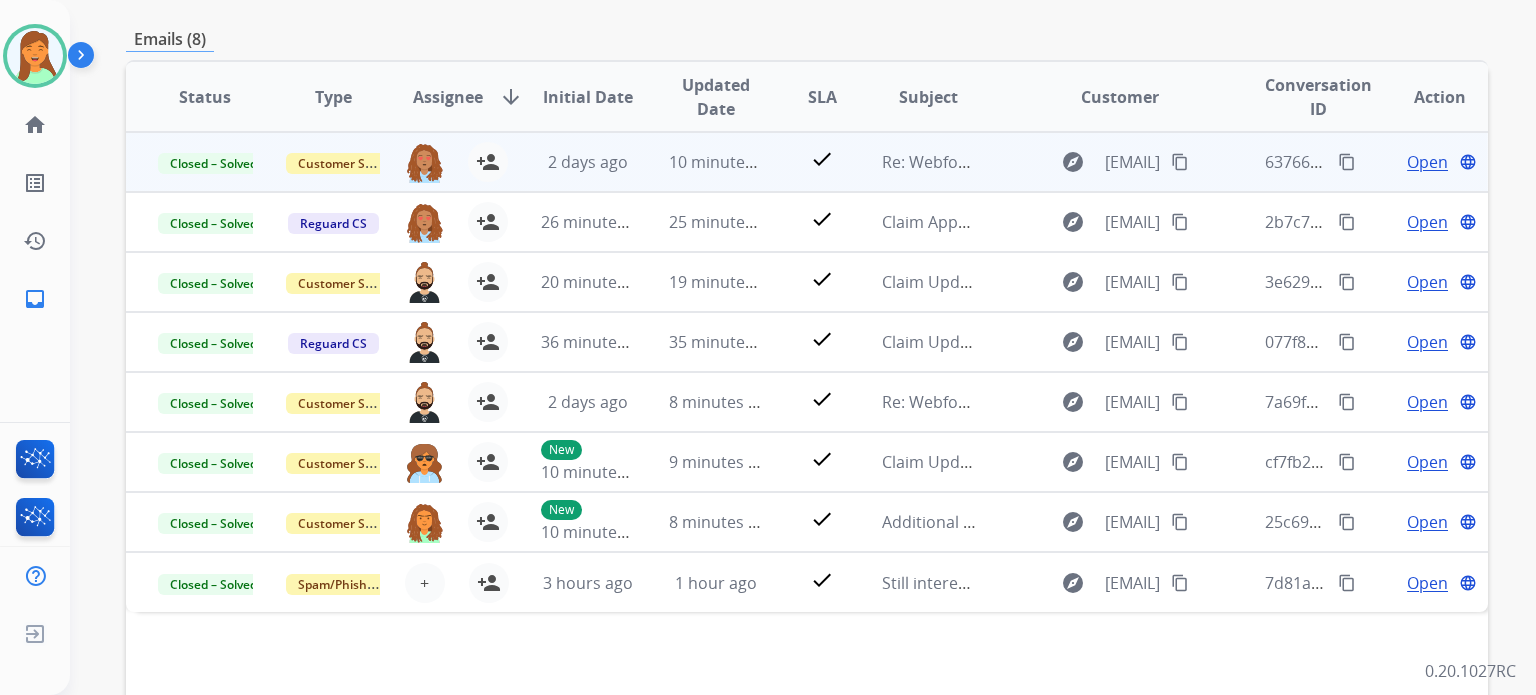 click on "Open" at bounding box center (1427, 162) 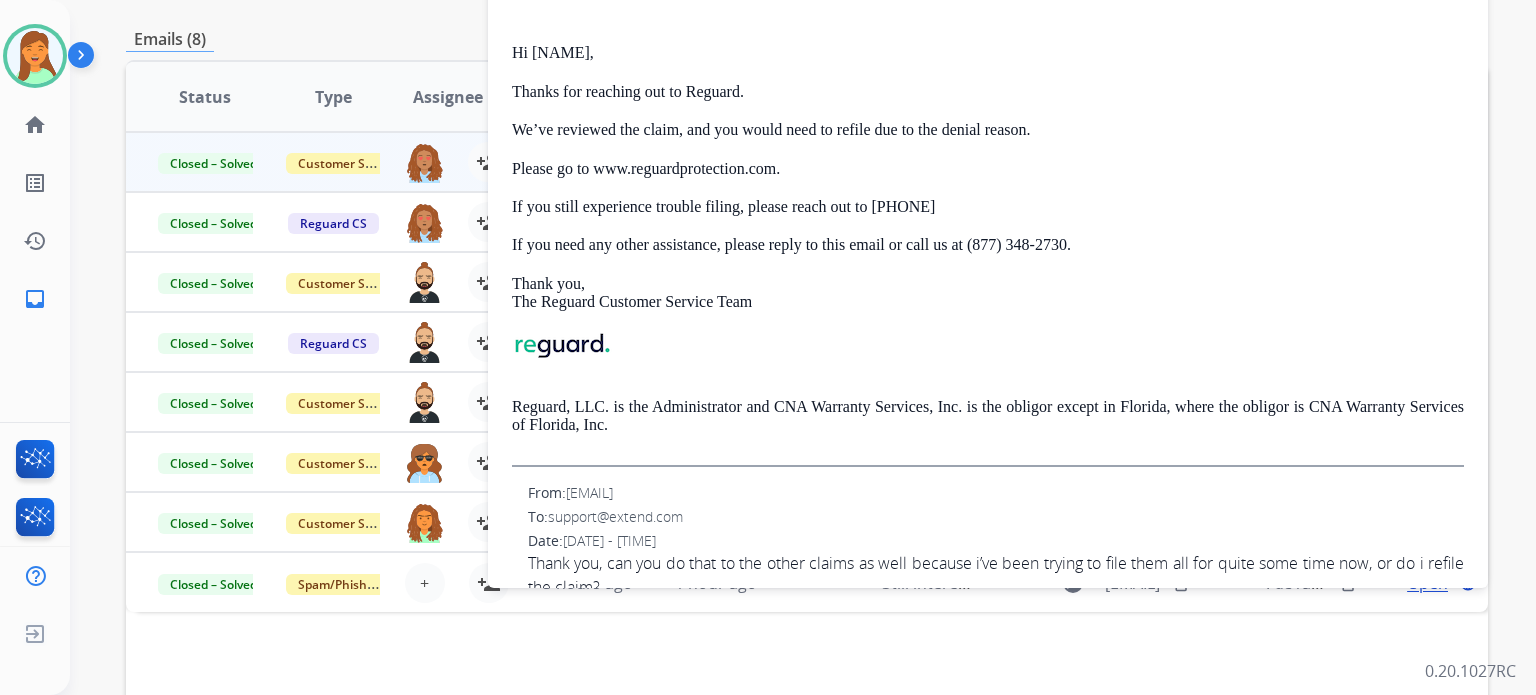 scroll, scrollTop: 0, scrollLeft: 0, axis: both 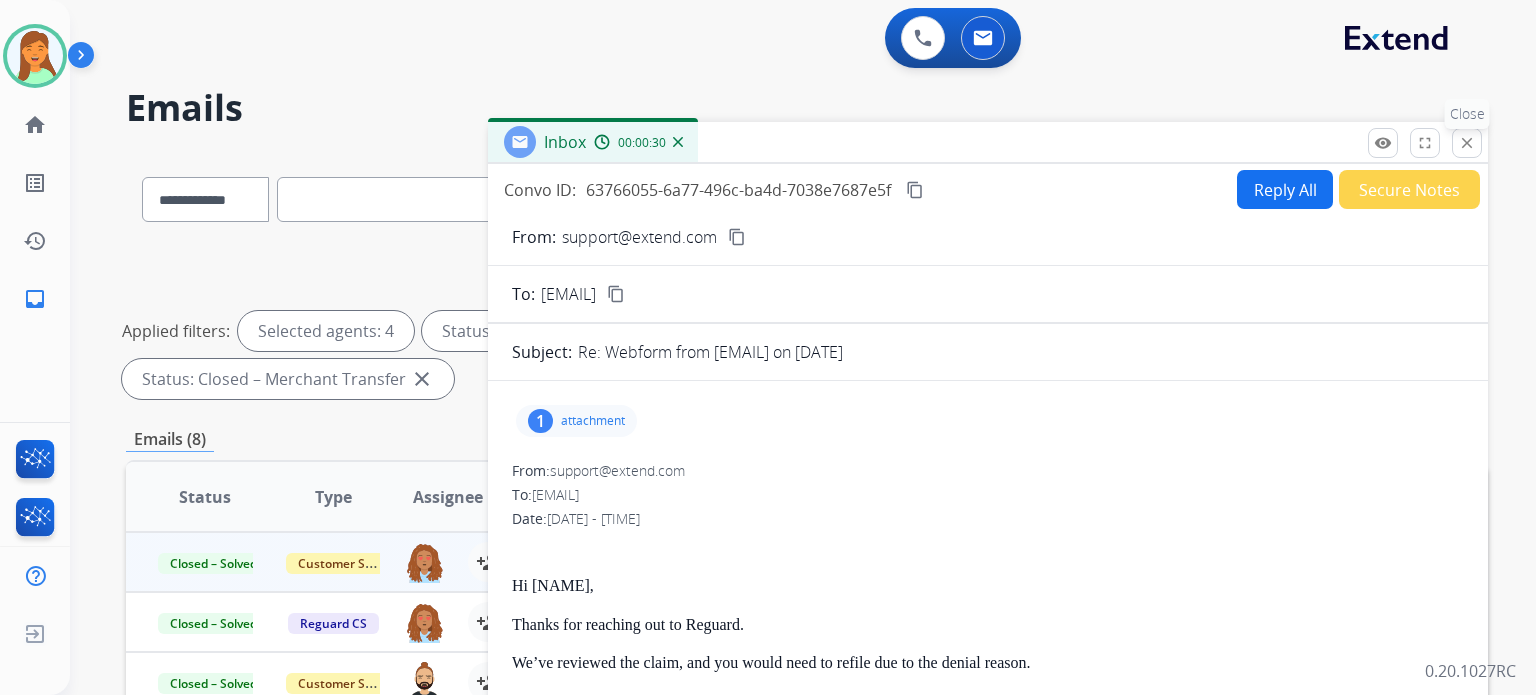 drag, startPoint x: 1456, startPoint y: 144, endPoint x: 1441, endPoint y: 150, distance: 16.155495 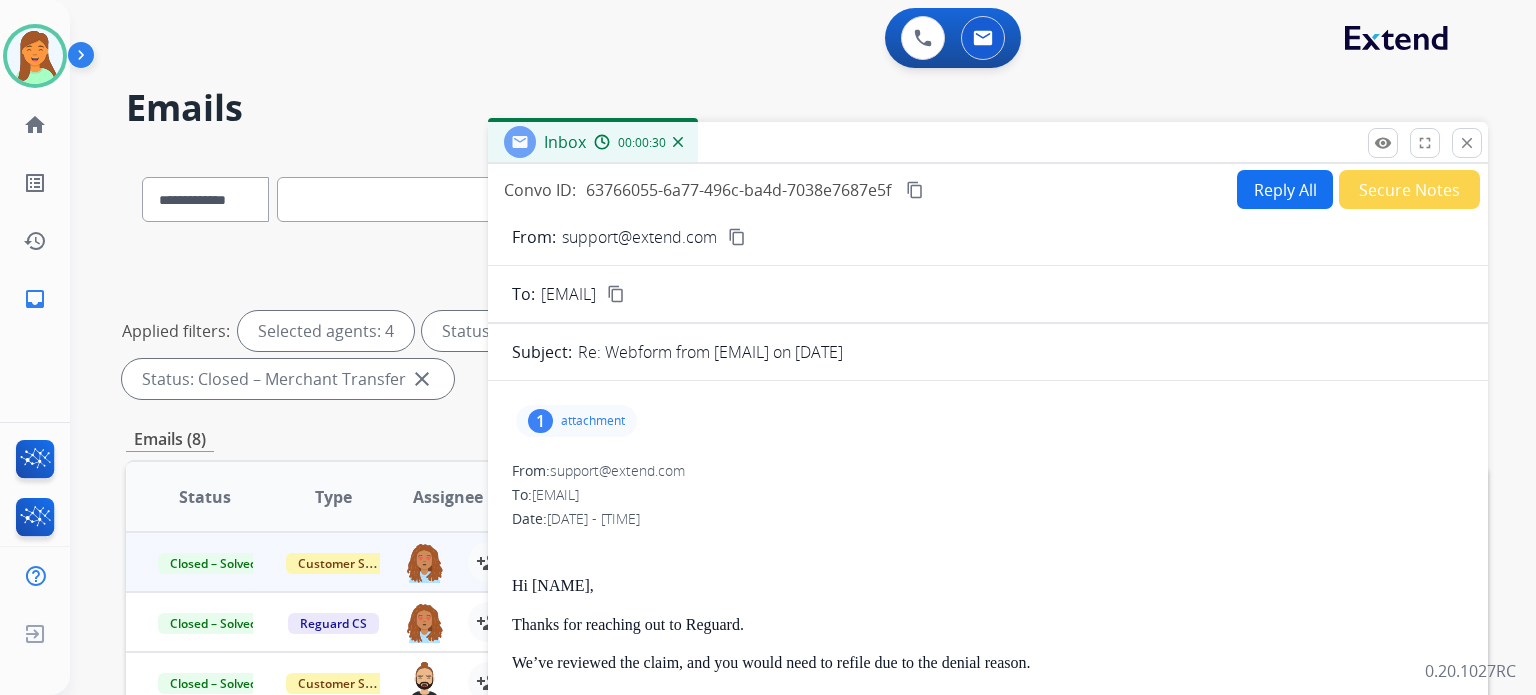 click on "close Close" at bounding box center (1467, 143) 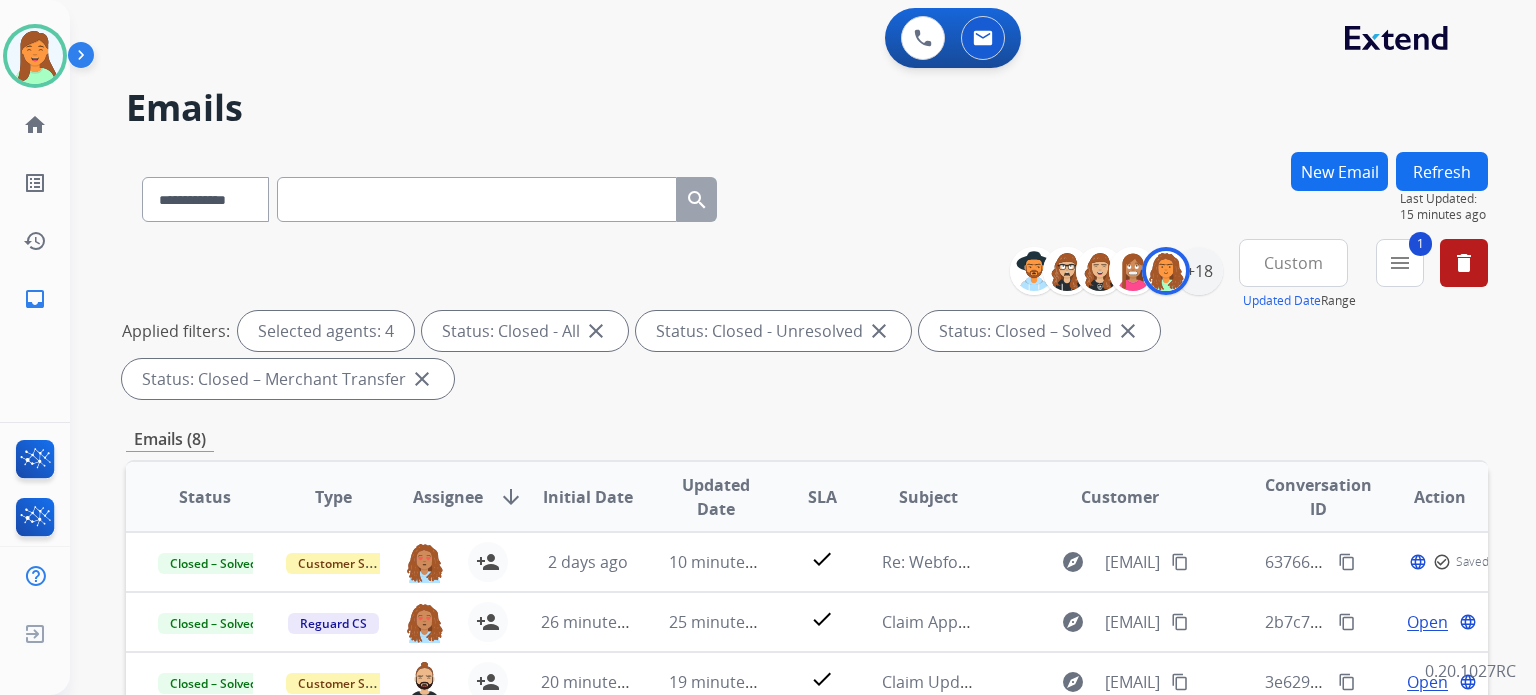 scroll, scrollTop: 133, scrollLeft: 0, axis: vertical 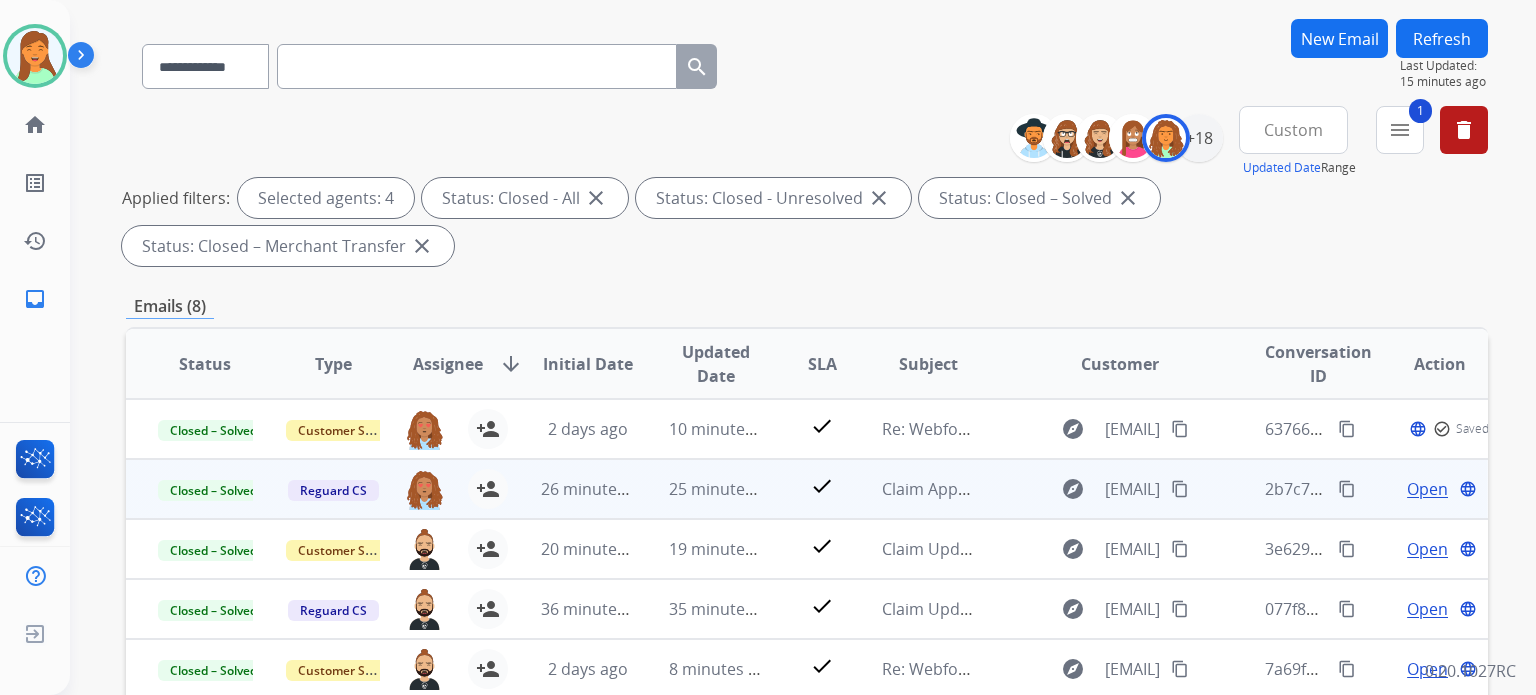 click on "Open" at bounding box center [1427, 489] 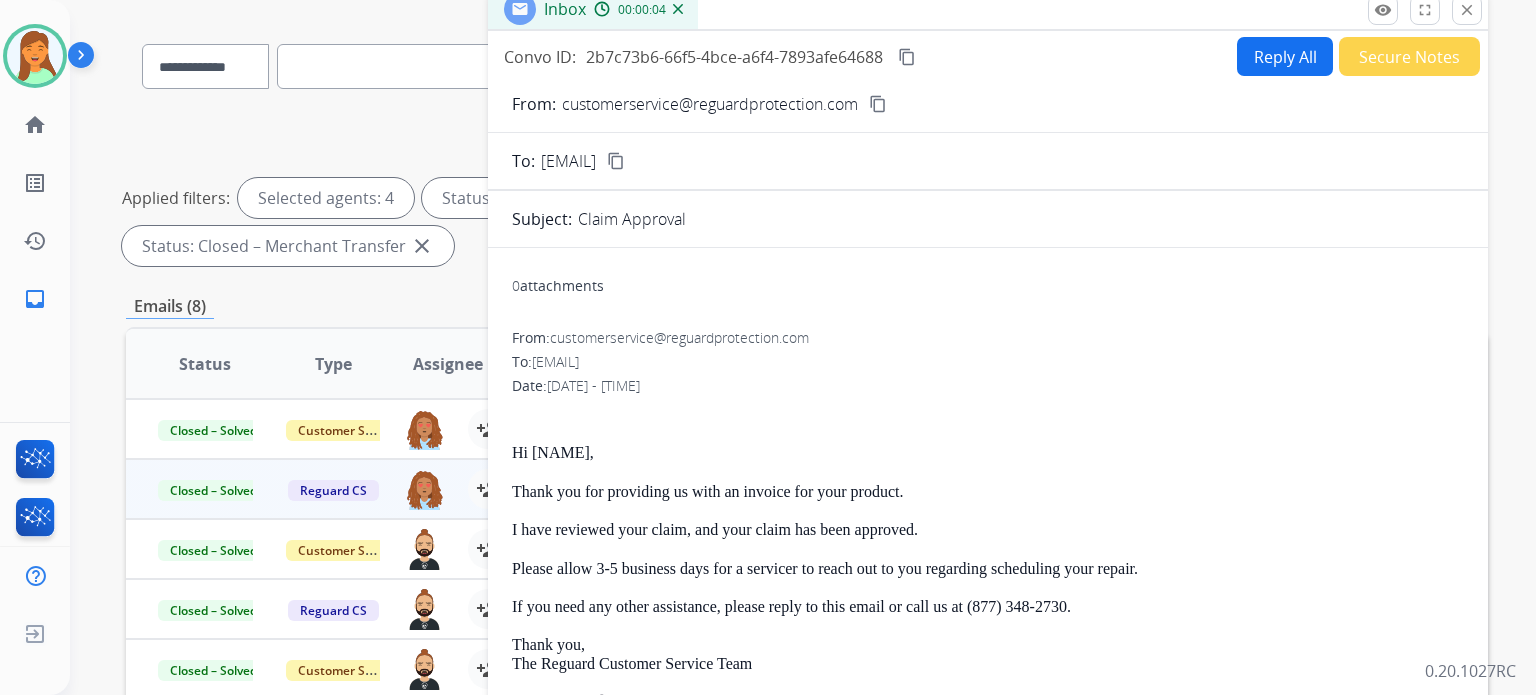 scroll, scrollTop: 4, scrollLeft: 0, axis: vertical 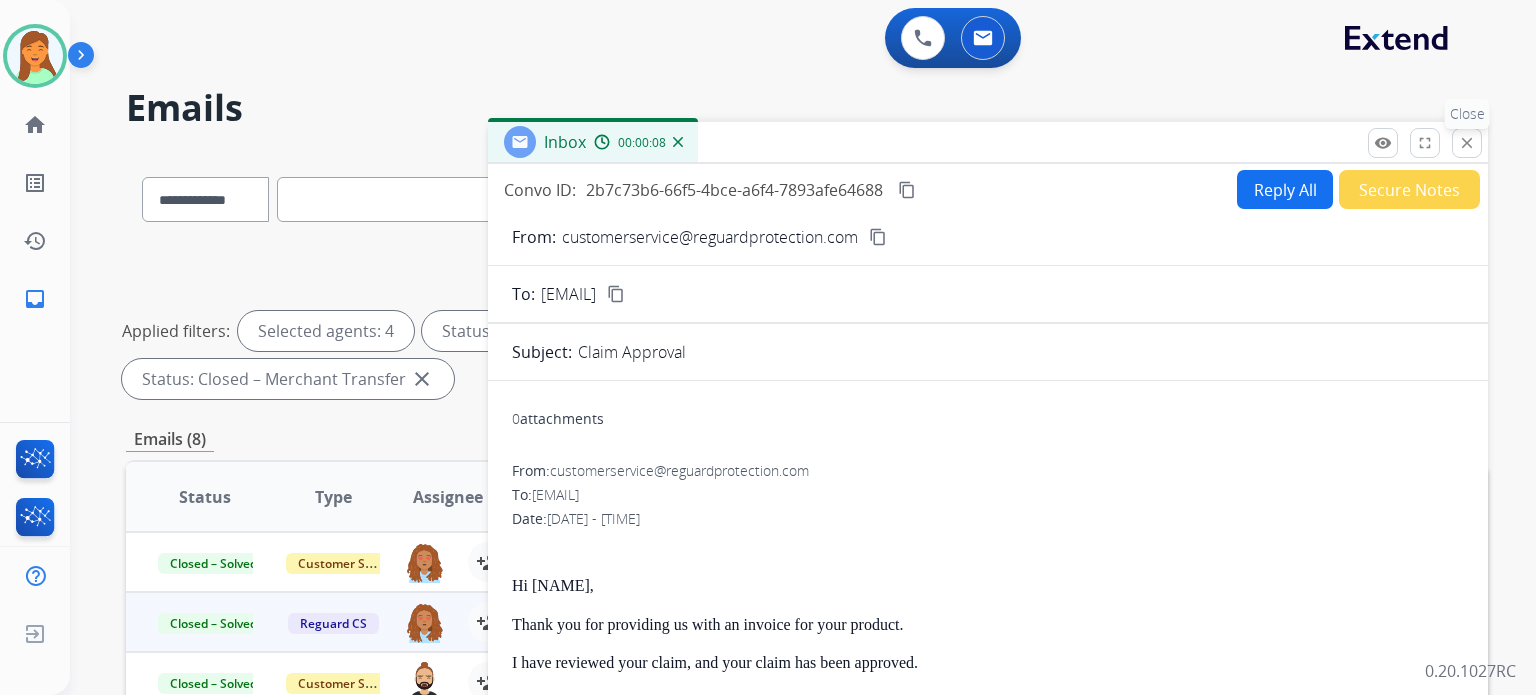 click on "close" at bounding box center (1467, 143) 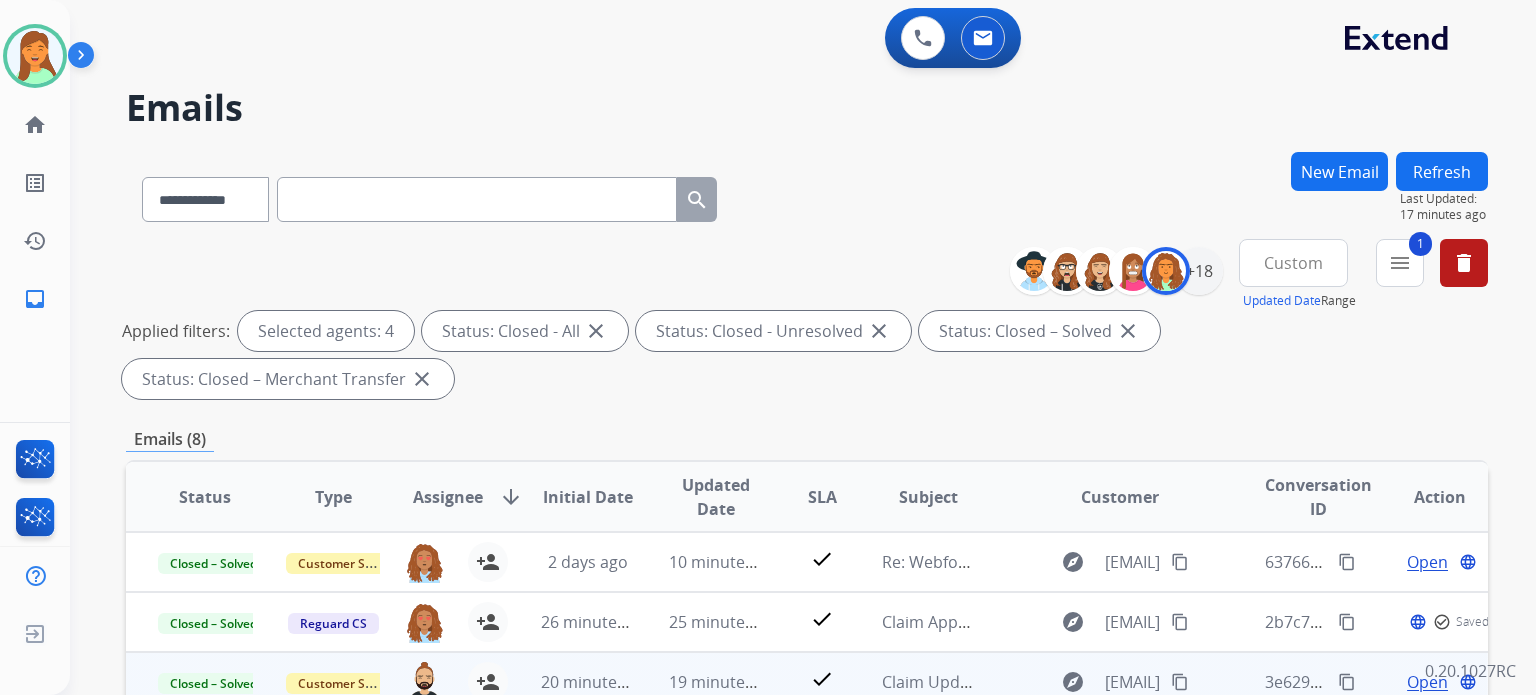 scroll, scrollTop: 266, scrollLeft: 0, axis: vertical 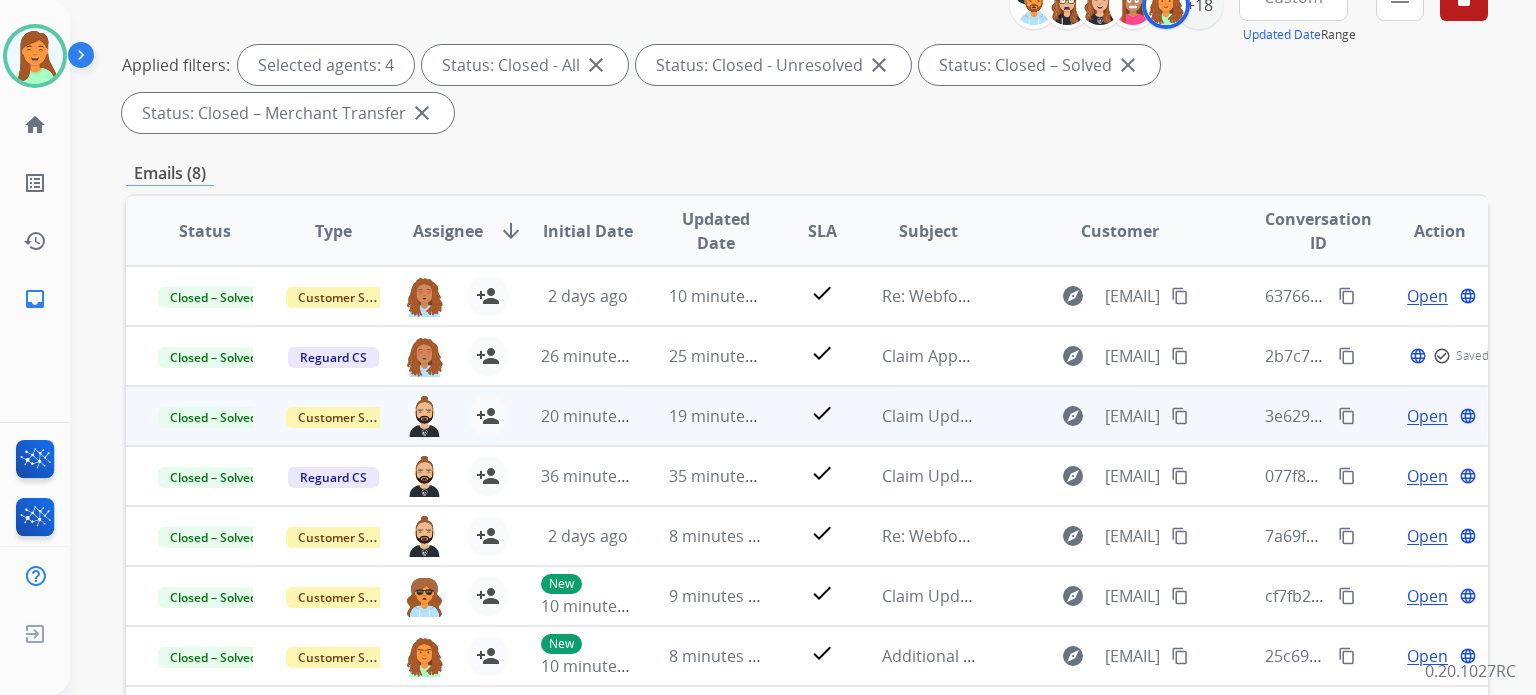 click on "Open" at bounding box center (1427, 416) 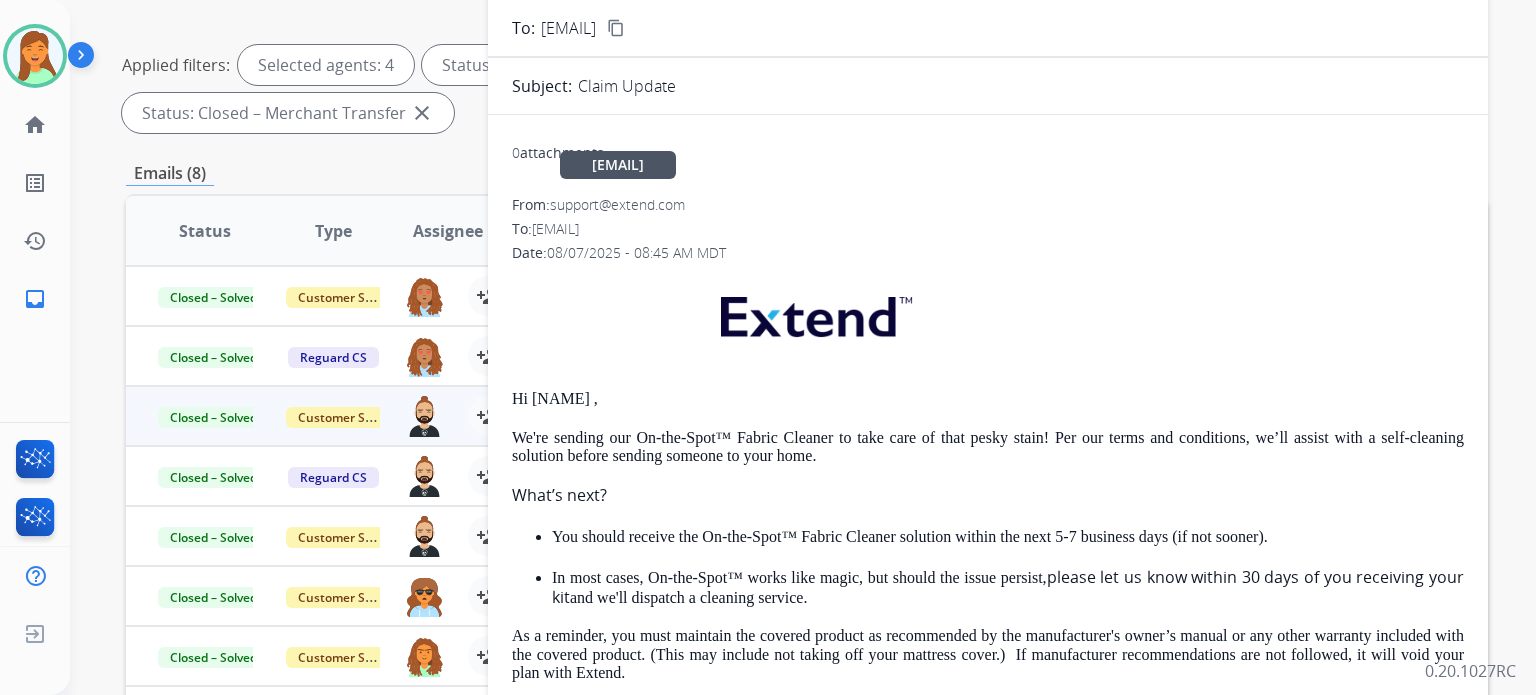 scroll, scrollTop: 0, scrollLeft: 0, axis: both 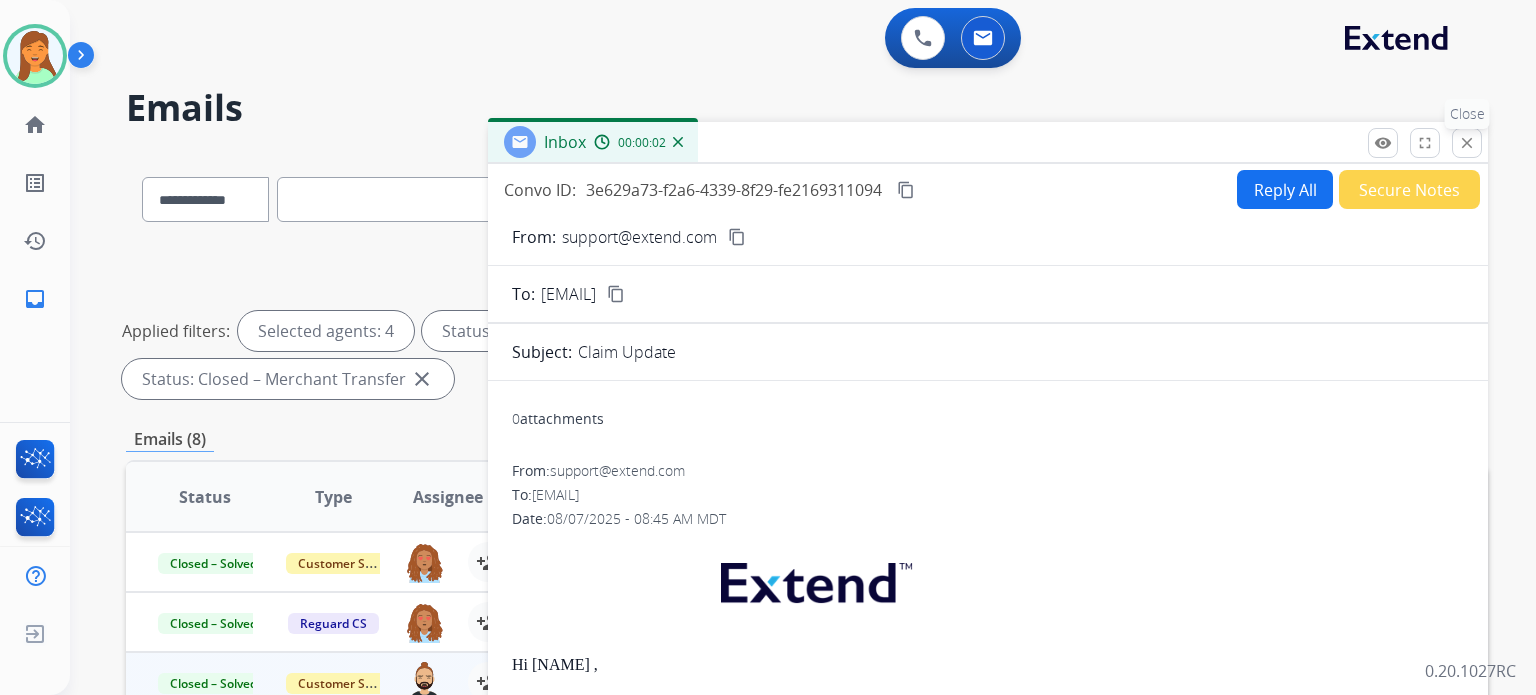 click on "close Close" at bounding box center (1467, 143) 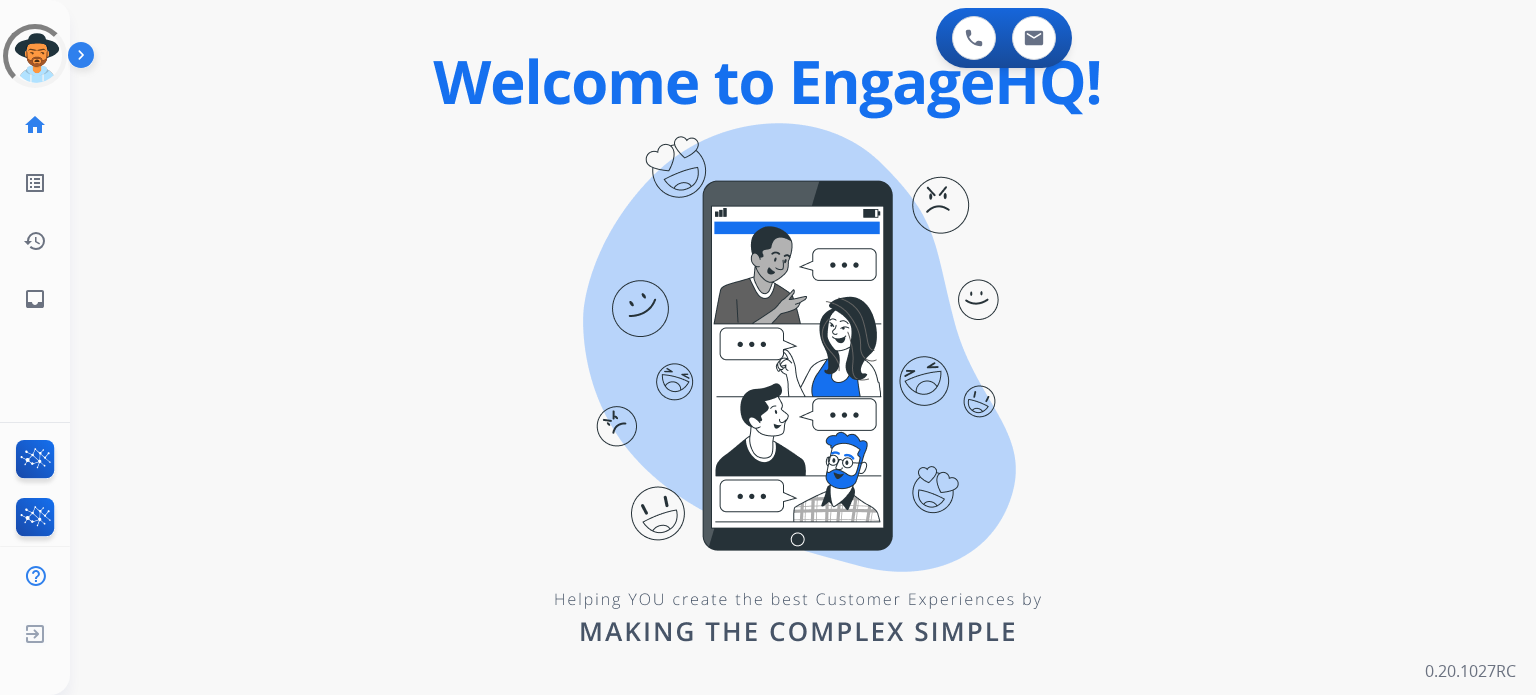 scroll, scrollTop: 0, scrollLeft: 0, axis: both 